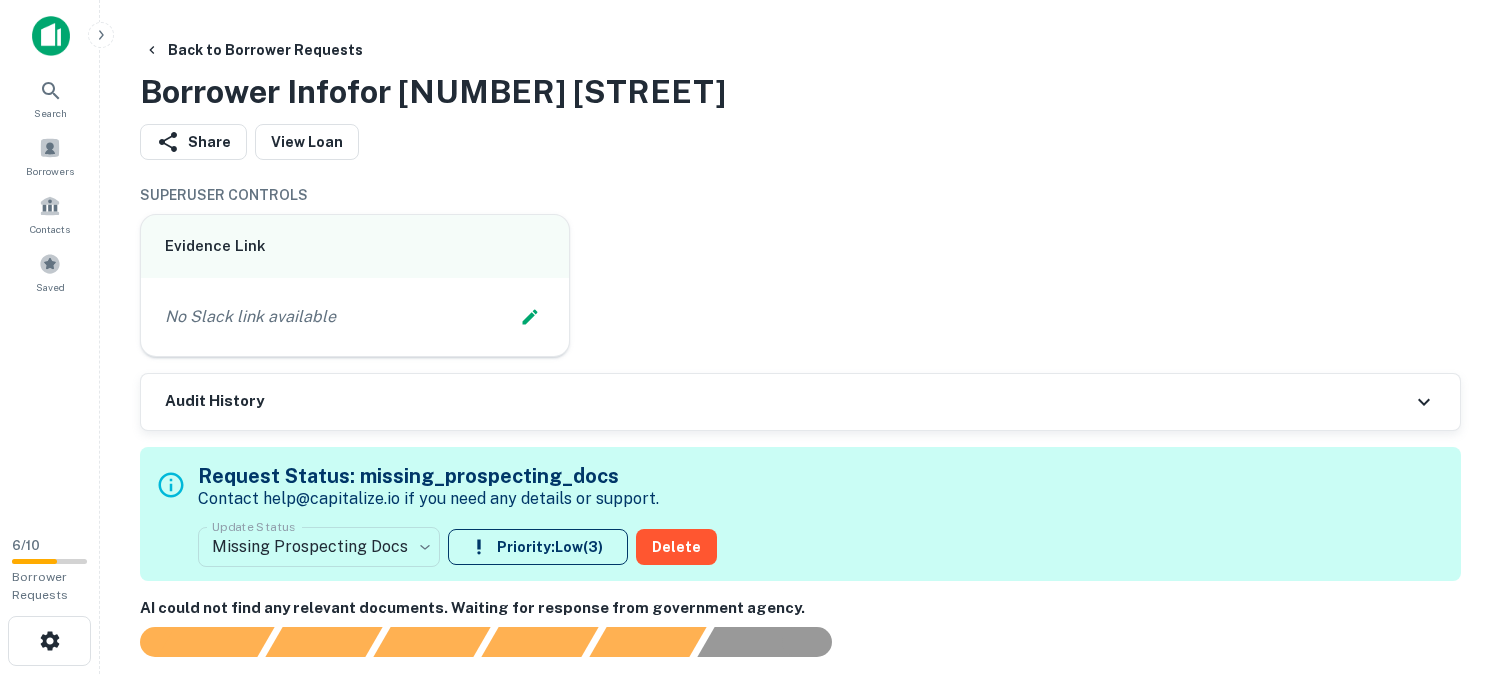 scroll, scrollTop: 0, scrollLeft: 0, axis: both 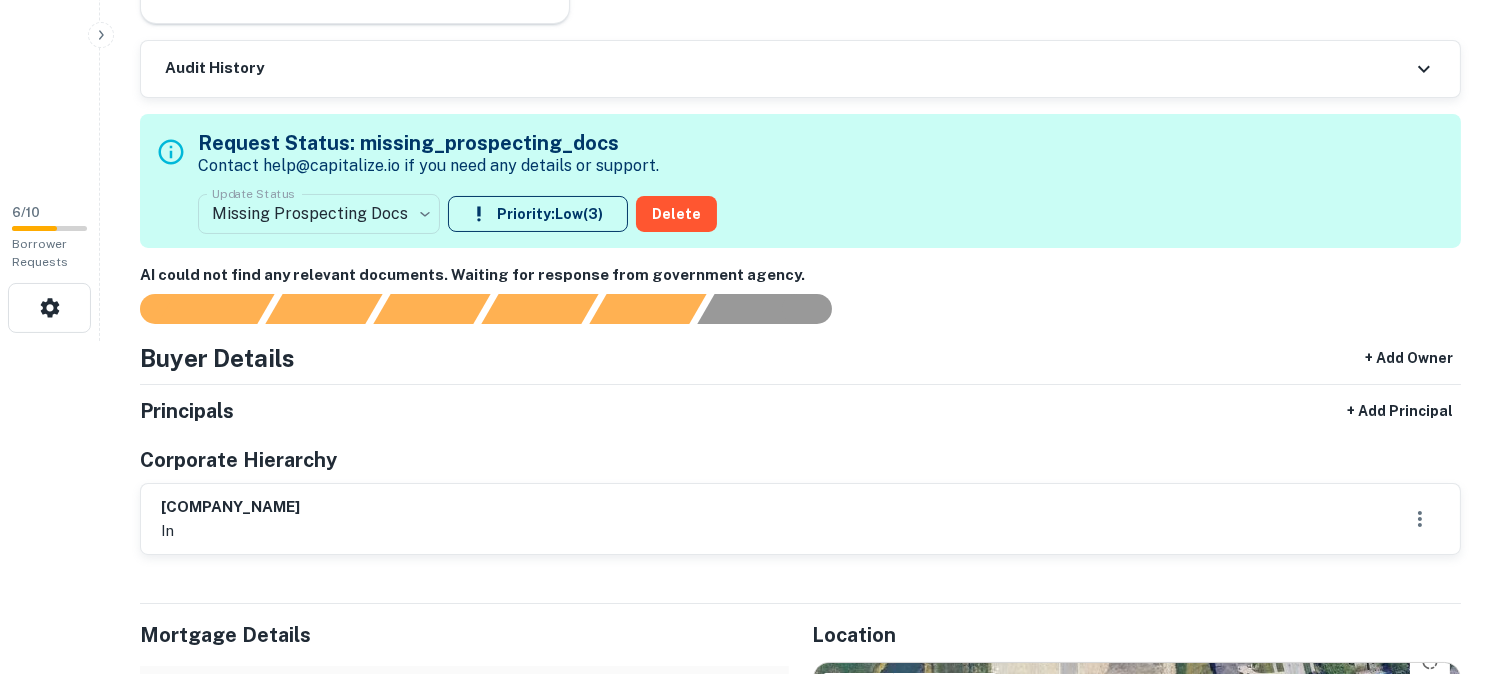 drag, startPoint x: 150, startPoint y: 501, endPoint x: 383, endPoint y: 502, distance: 233.00215 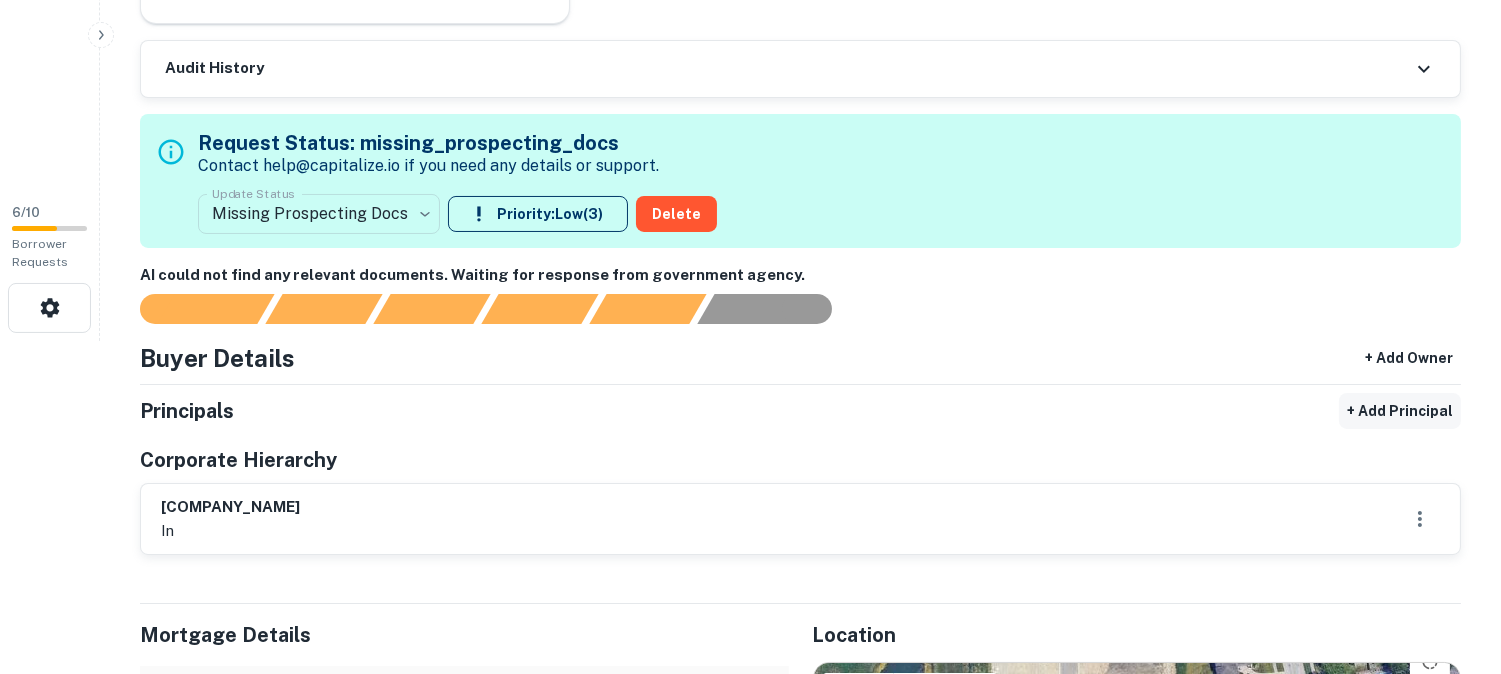click on "+ Add Principal" at bounding box center (1400, 411) 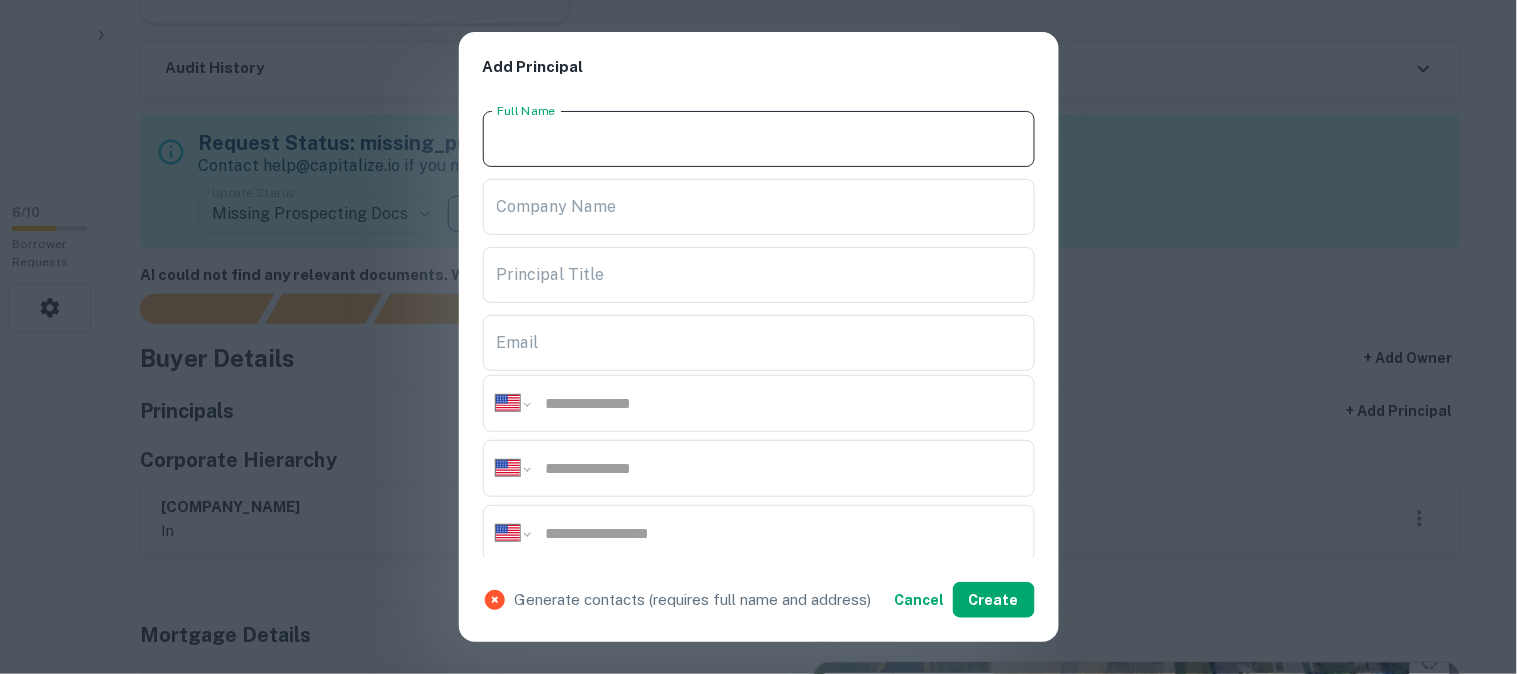 drag, startPoint x: 540, startPoint y: 122, endPoint x: 520, endPoint y: 130, distance: 21.540659 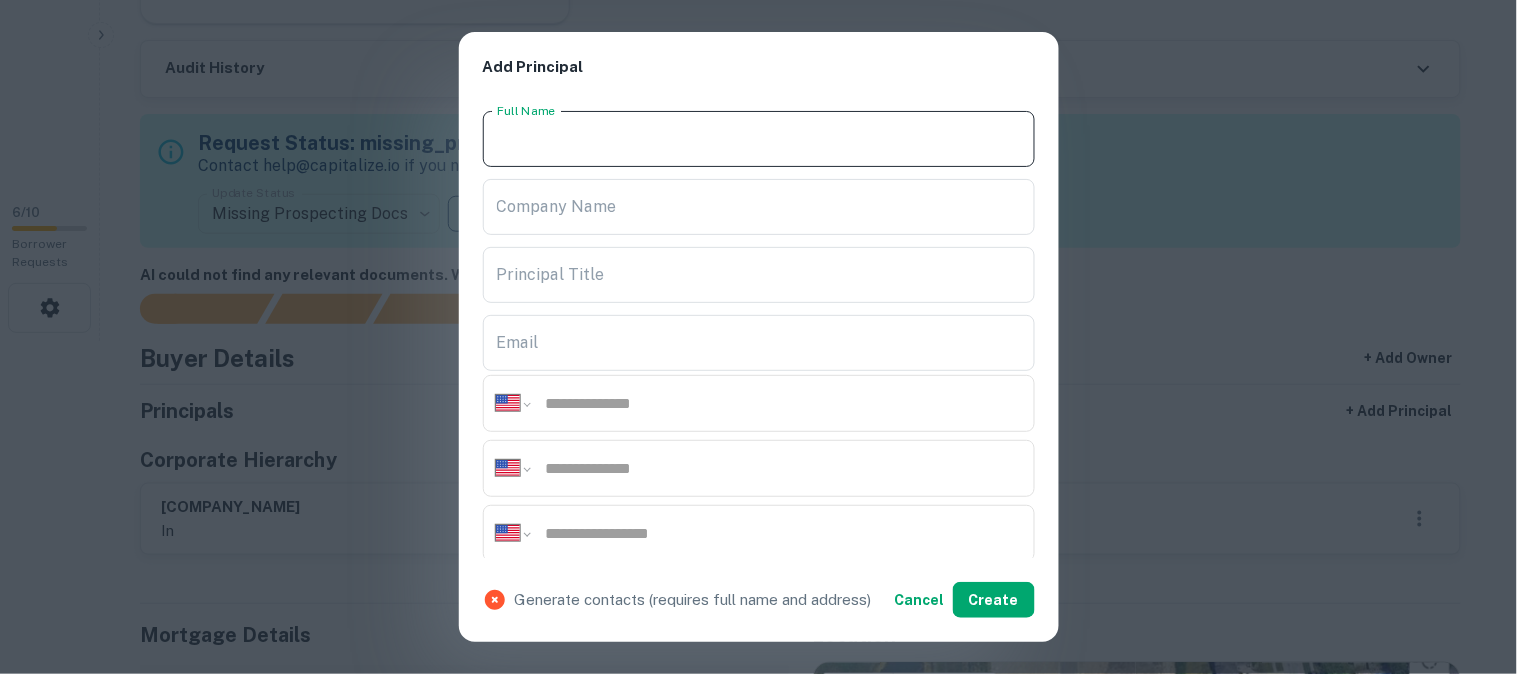 paste on "**********" 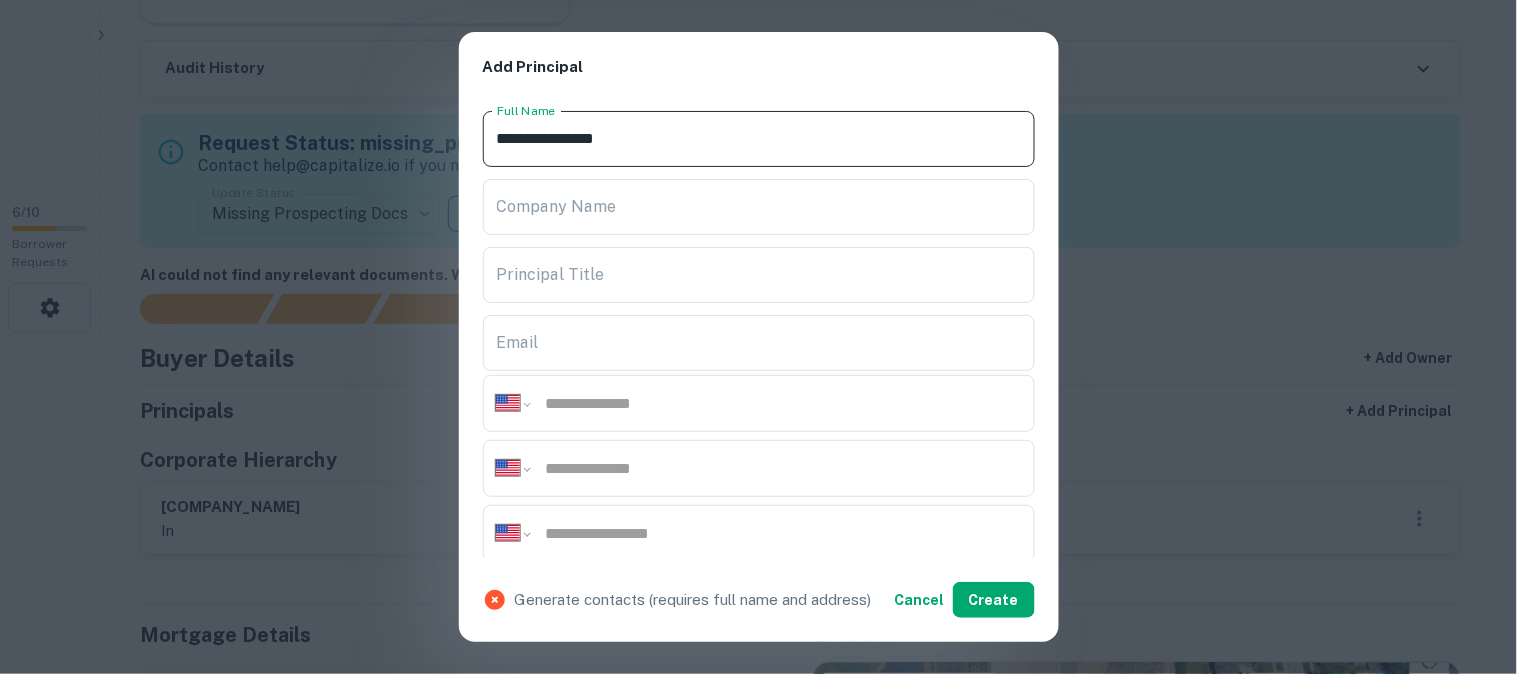 click on "**********" at bounding box center (759, 139) 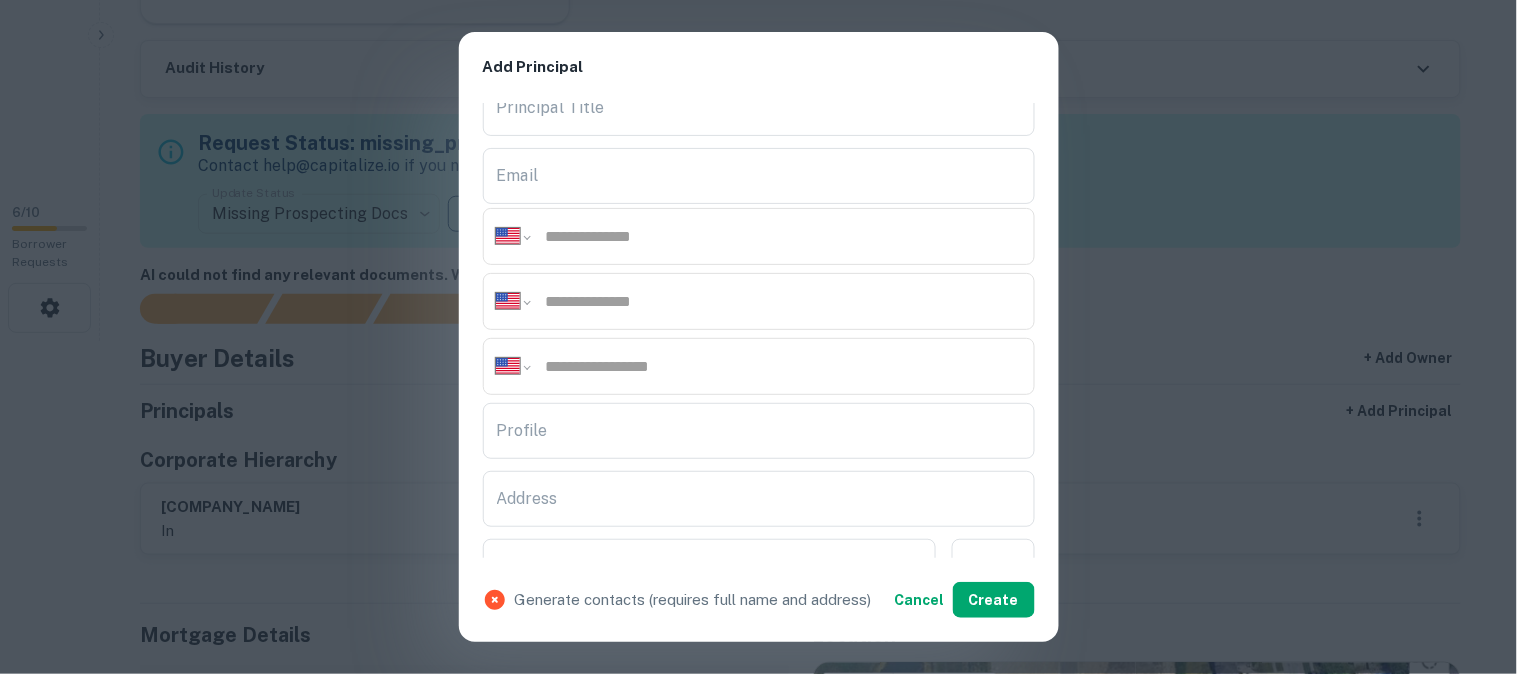 scroll, scrollTop: 222, scrollLeft: 0, axis: vertical 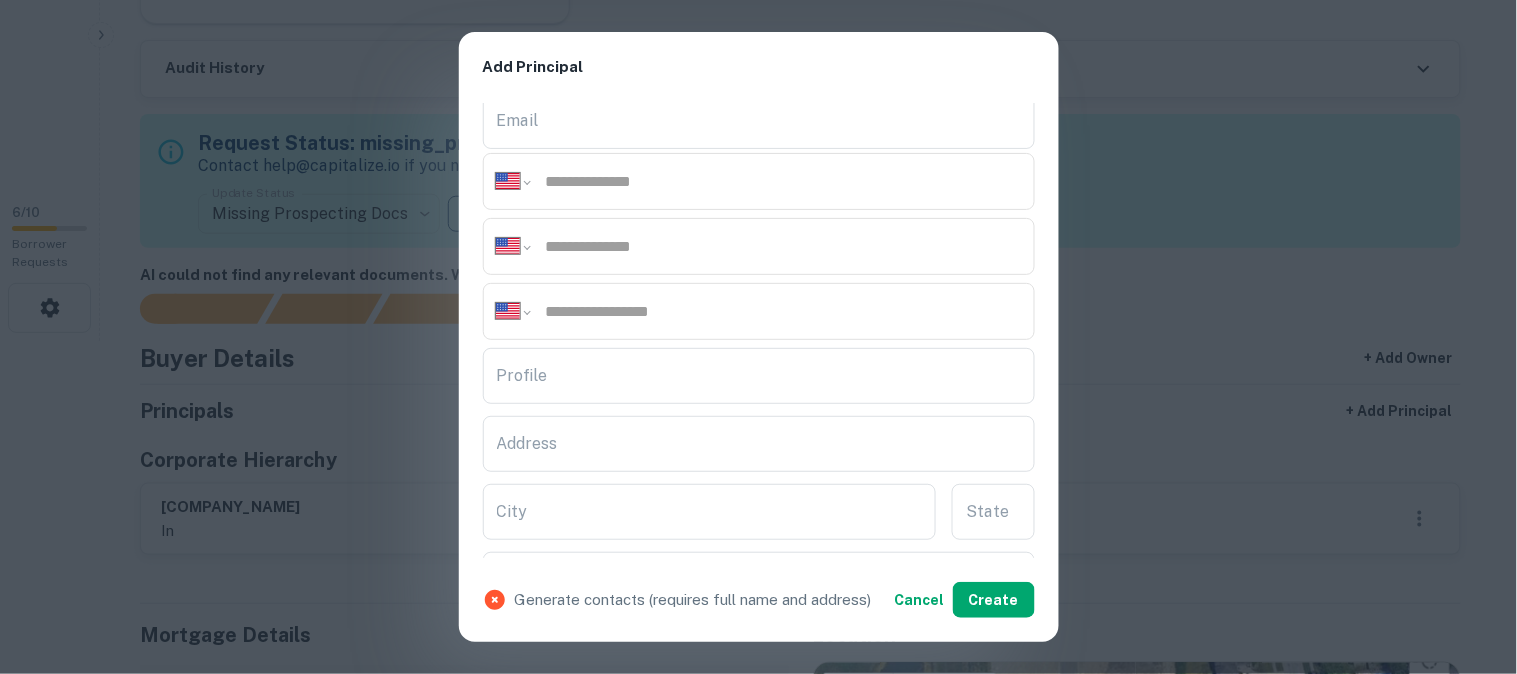 type on "**********" 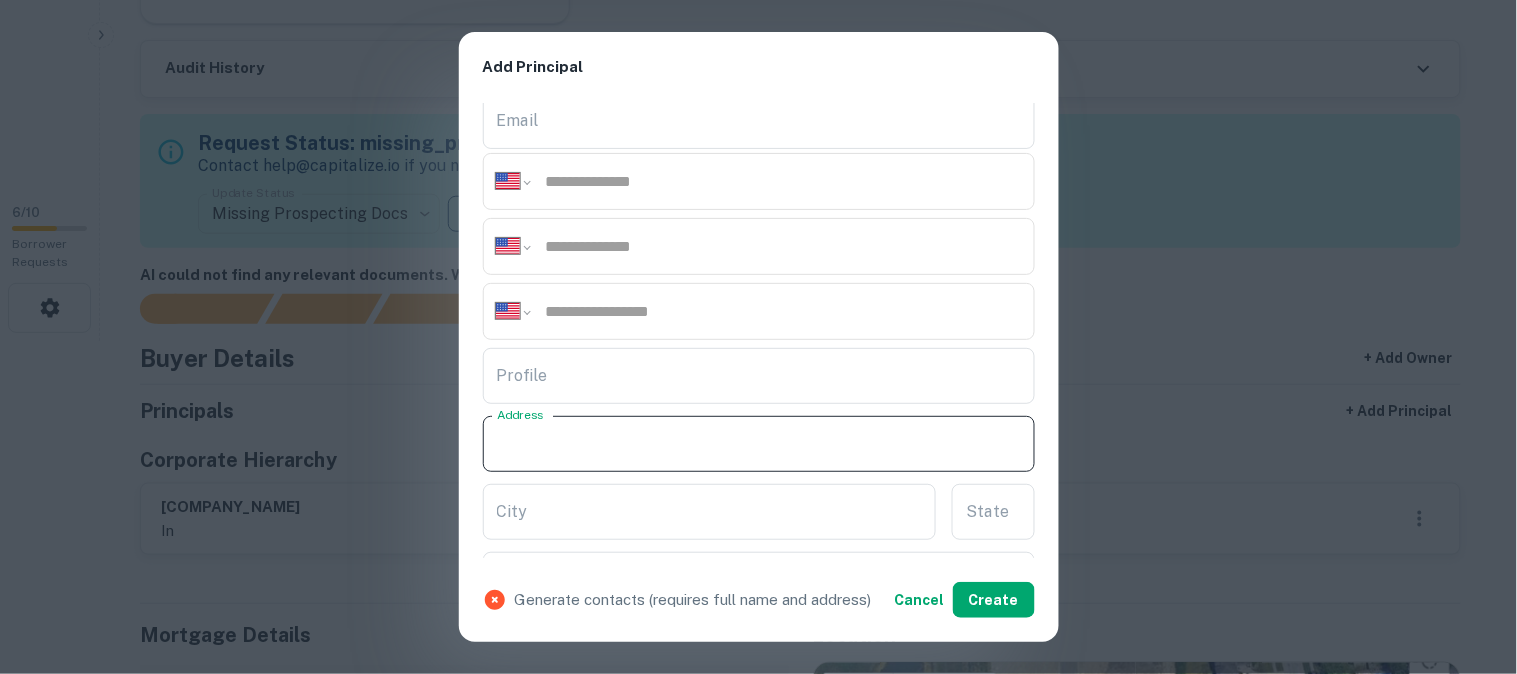 click on "Address" at bounding box center (759, 444) 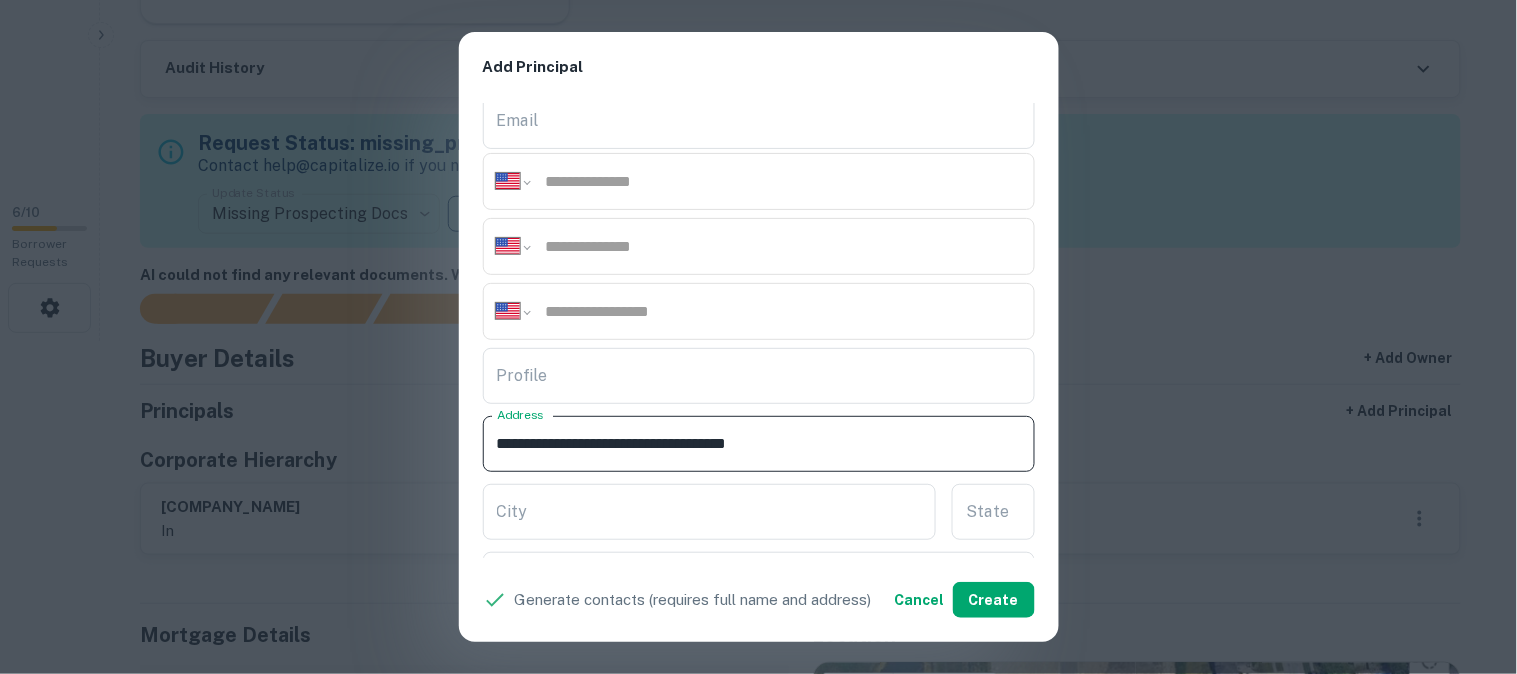 drag, startPoint x: 644, startPoint y: 441, endPoint x: 723, endPoint y: 457, distance: 80.60397 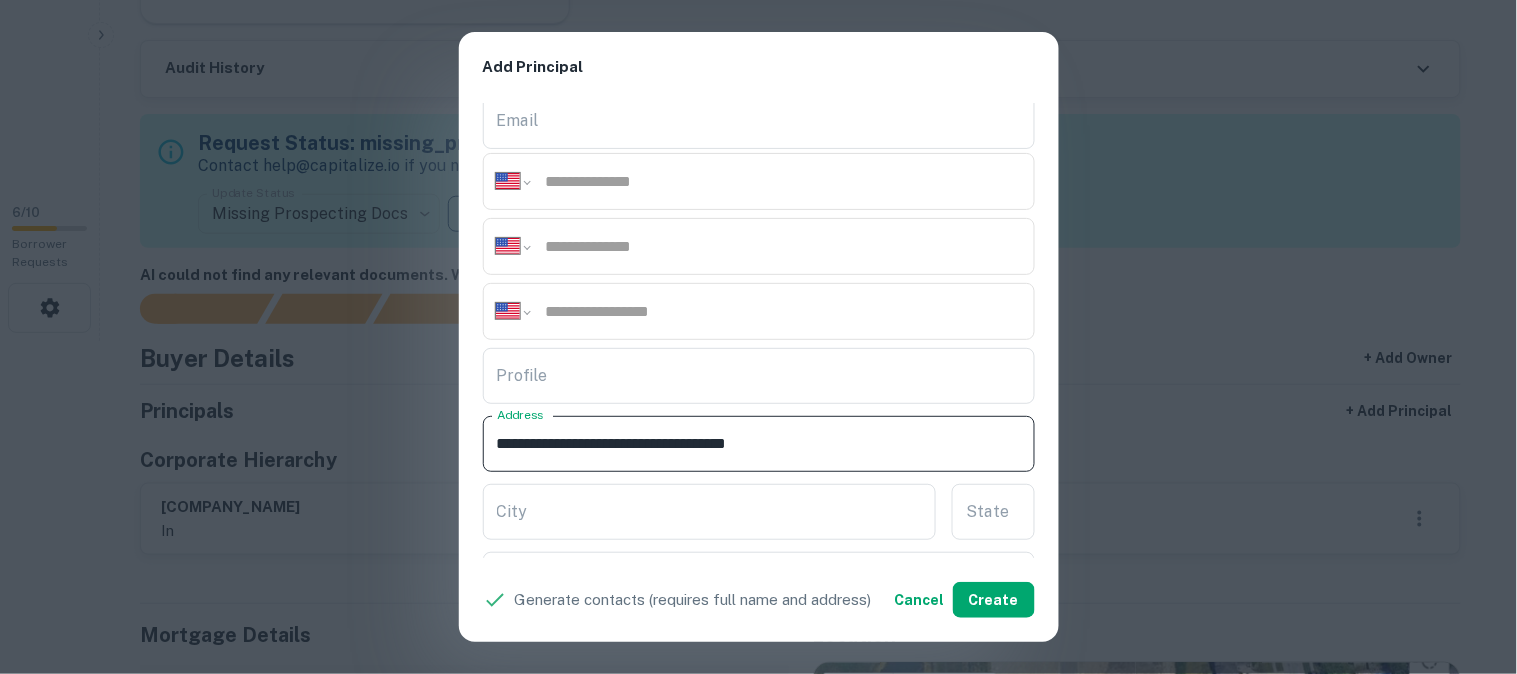 click on "**********" at bounding box center (759, 444) 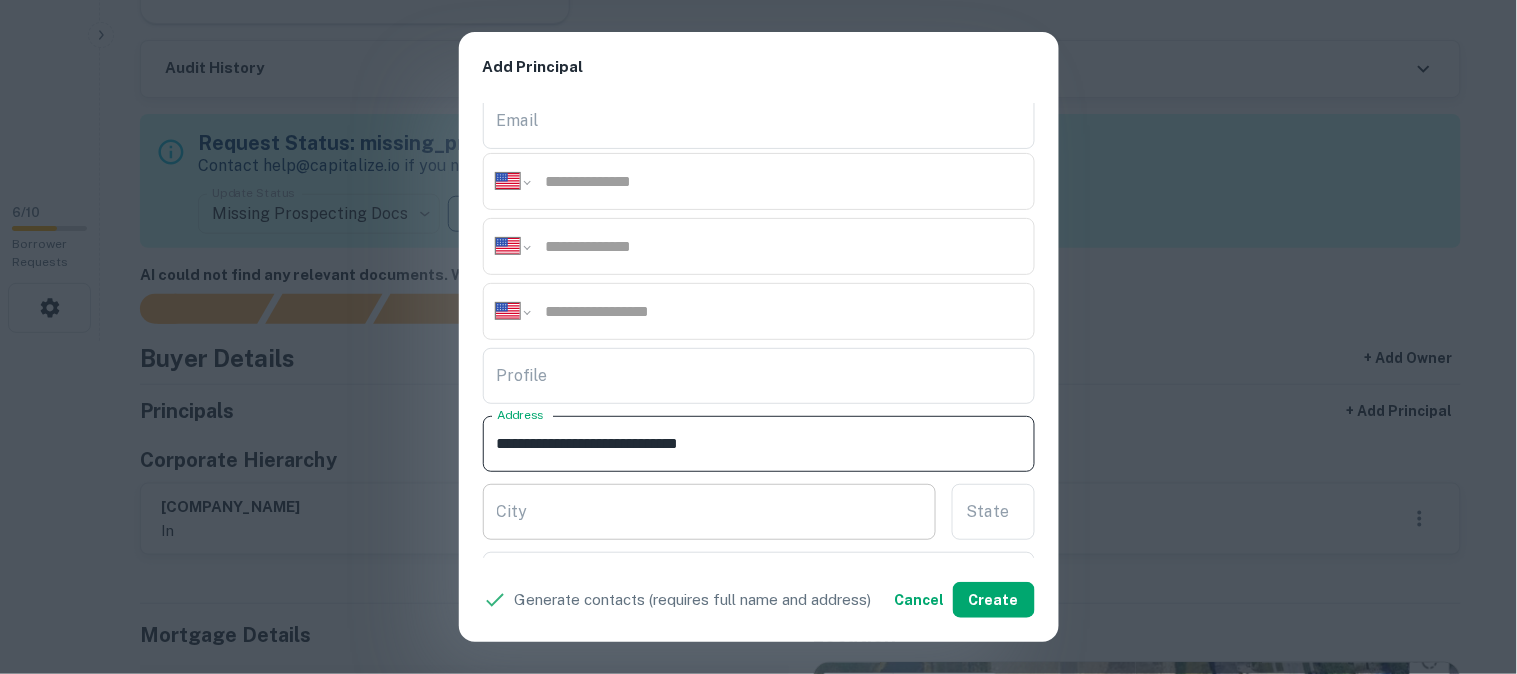 type on "**********" 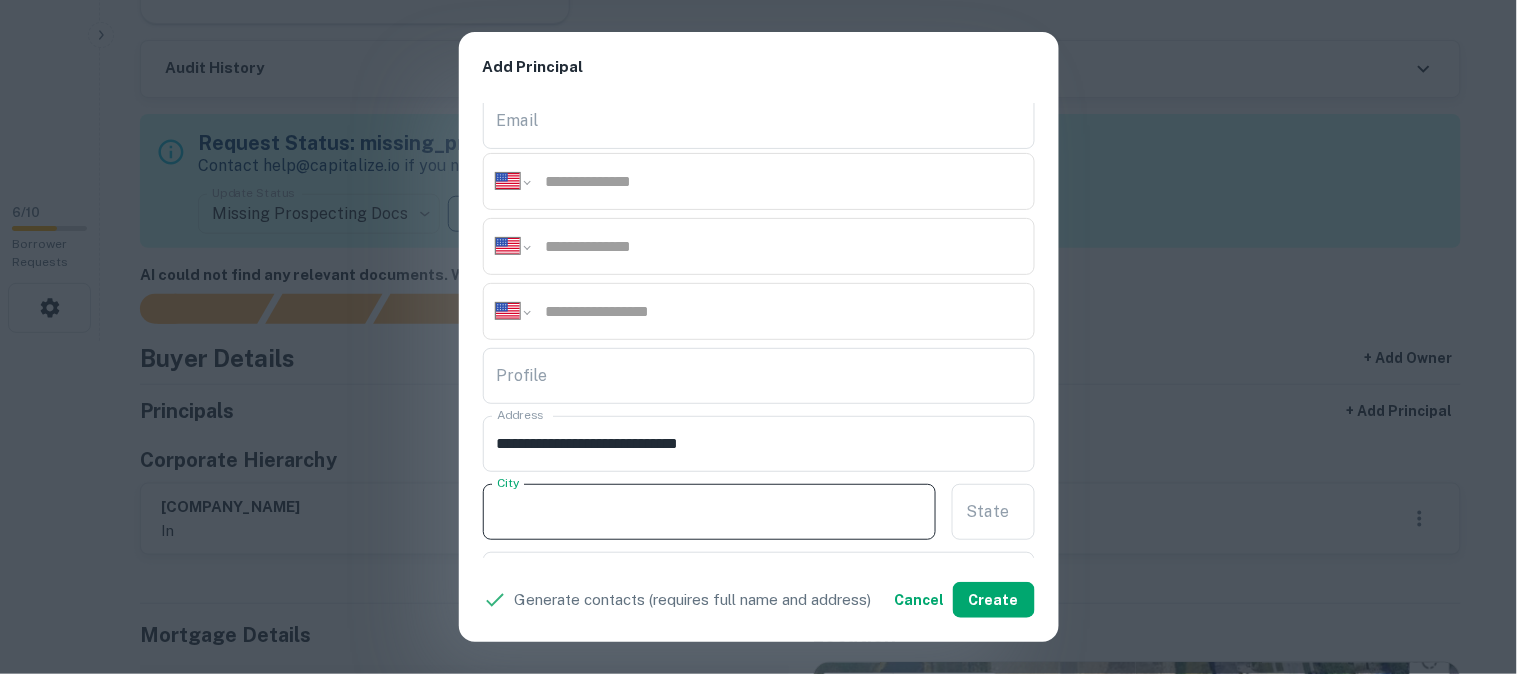 paste on "*******" 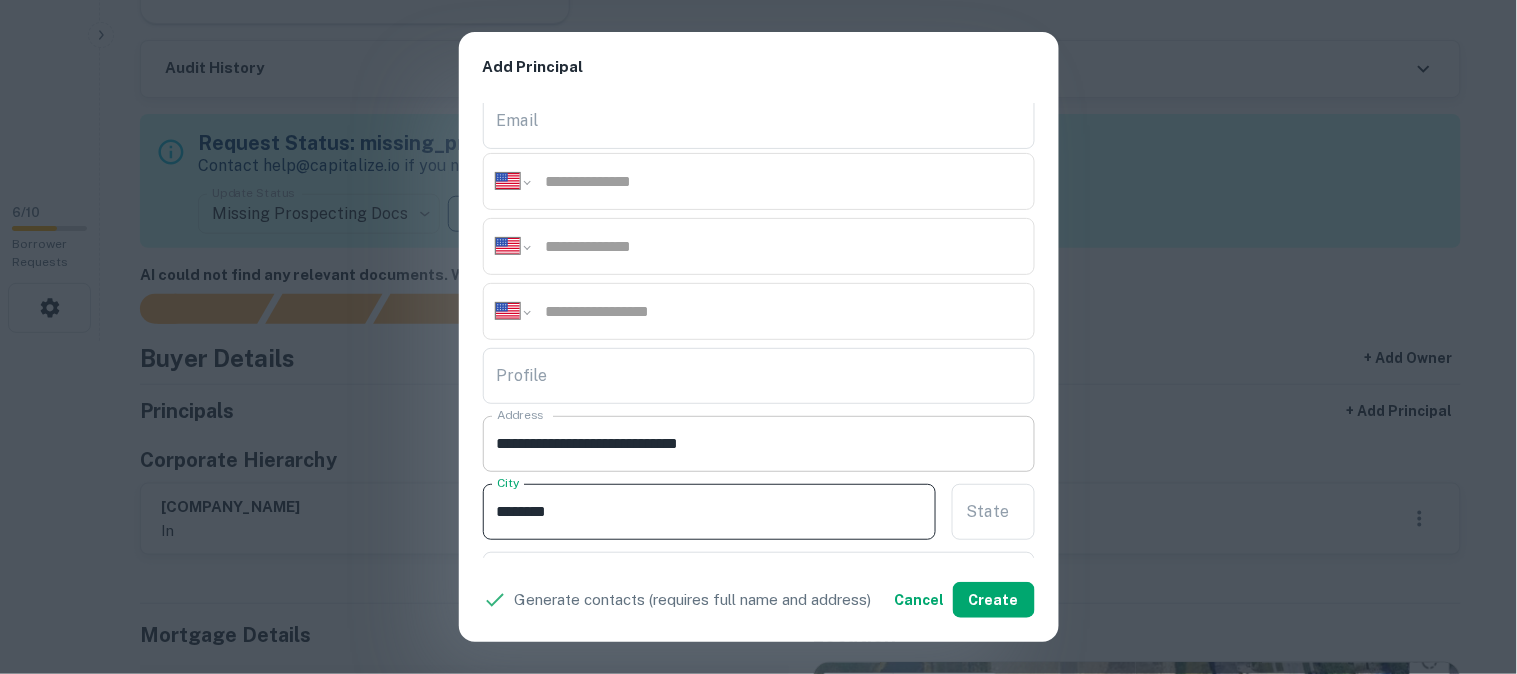 type on "*******" 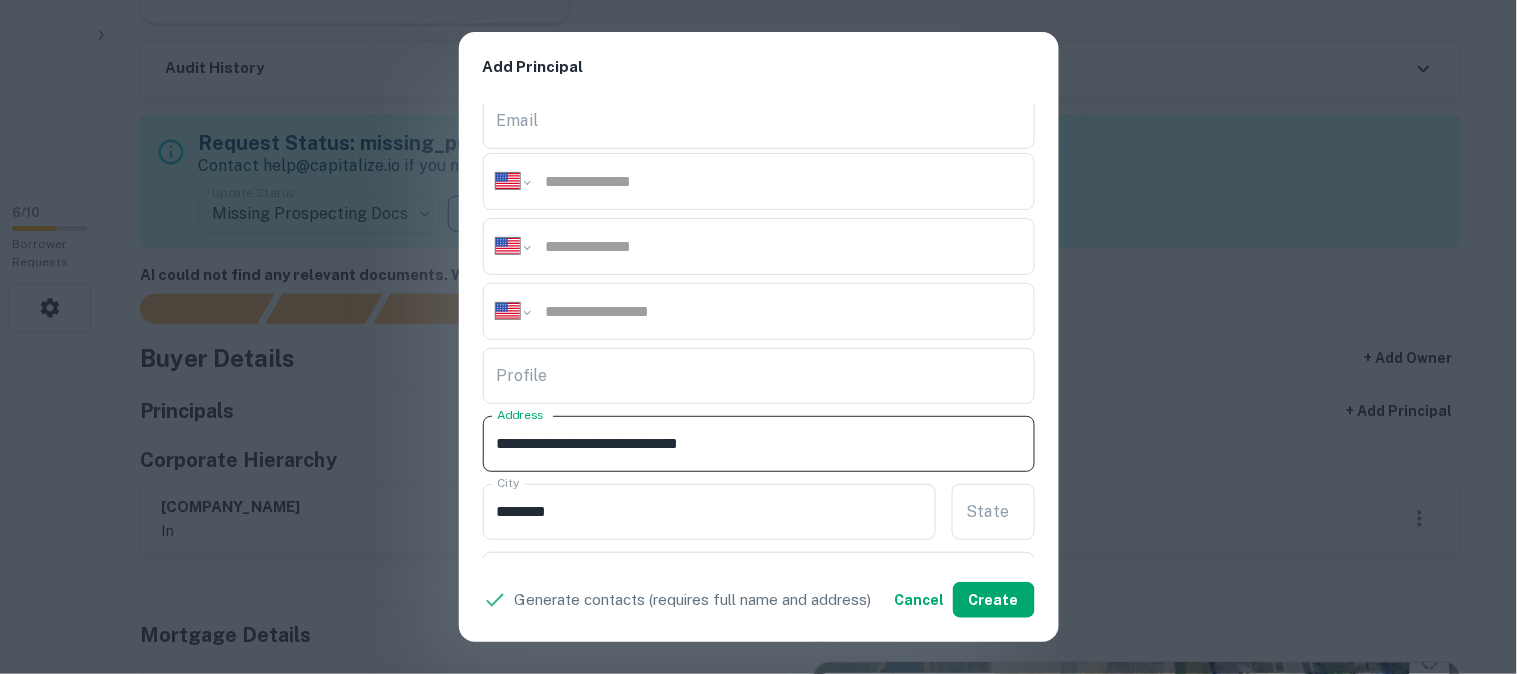 drag, startPoint x: 650, startPoint y: 441, endPoint x: 663, endPoint y: 448, distance: 14.764823 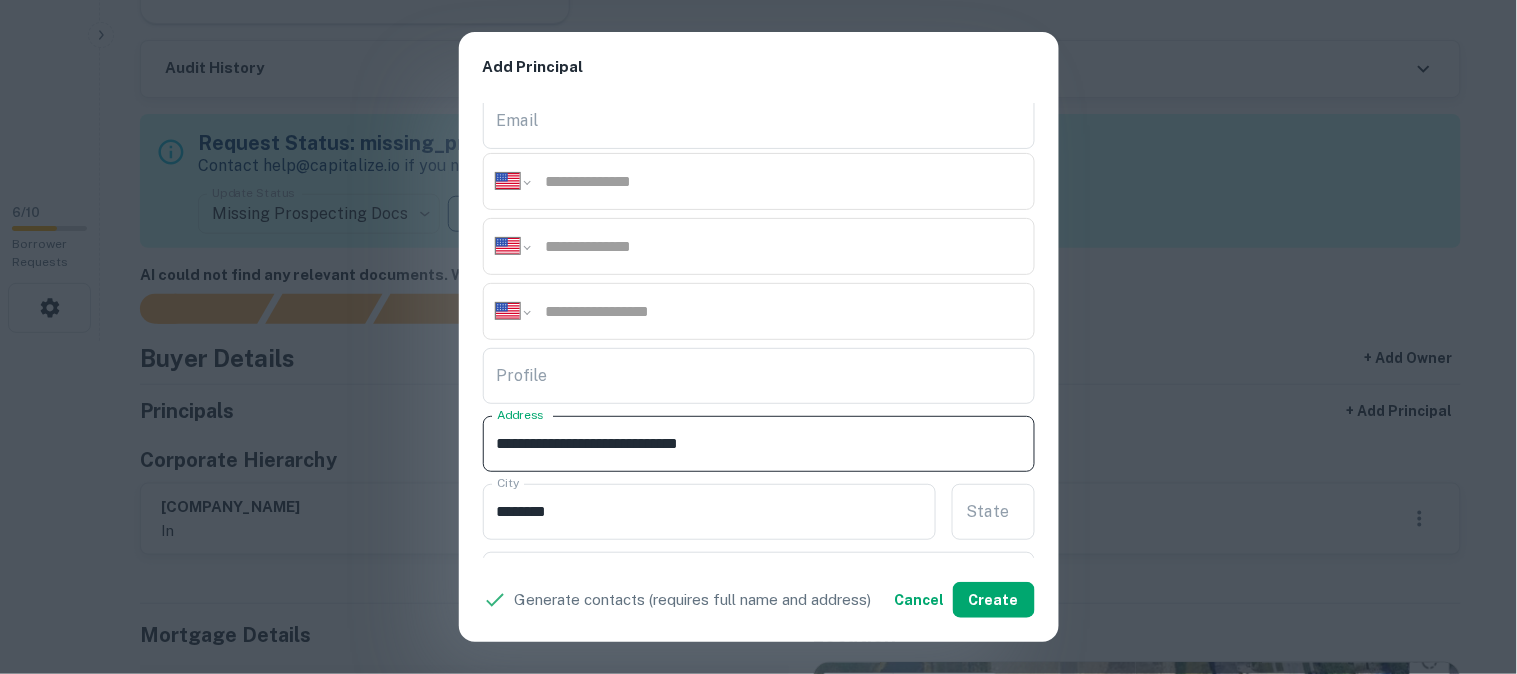 click on "**********" at bounding box center (759, 444) 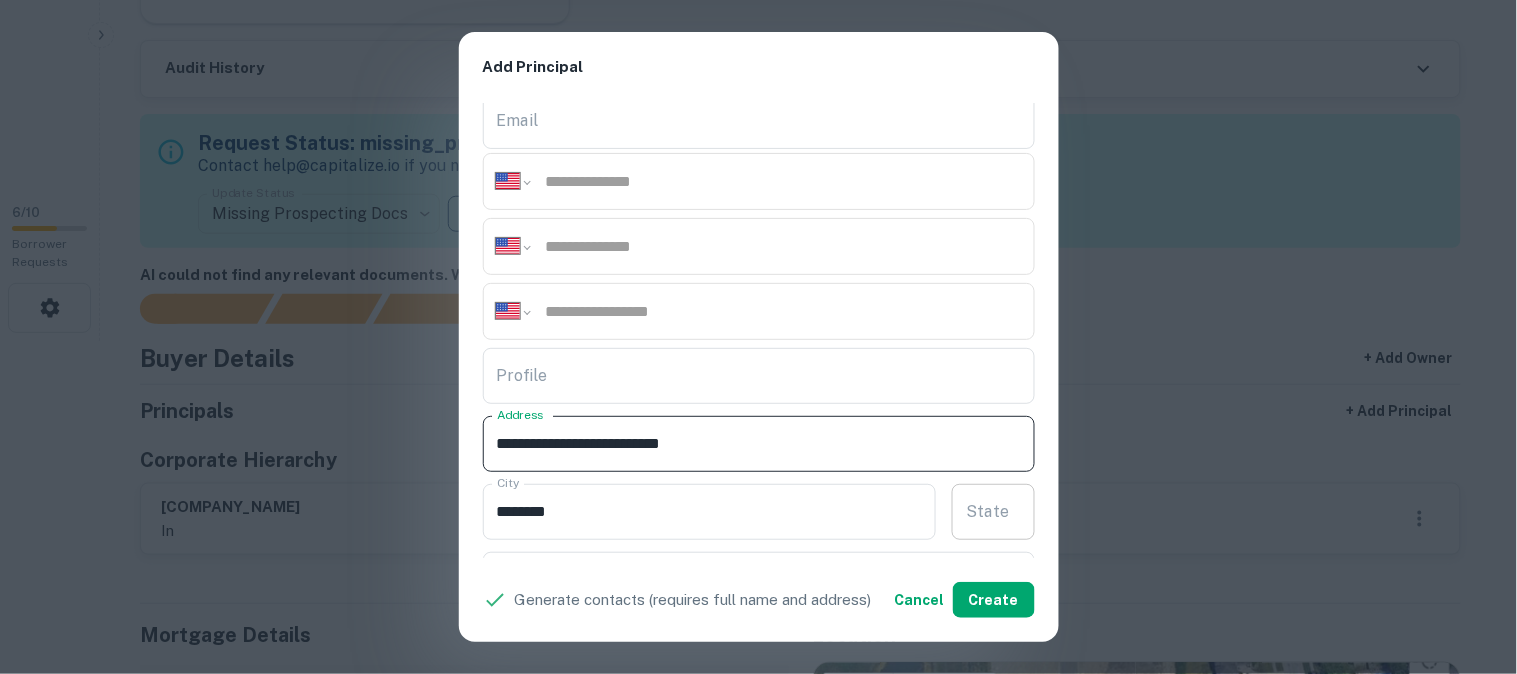 type on "**********" 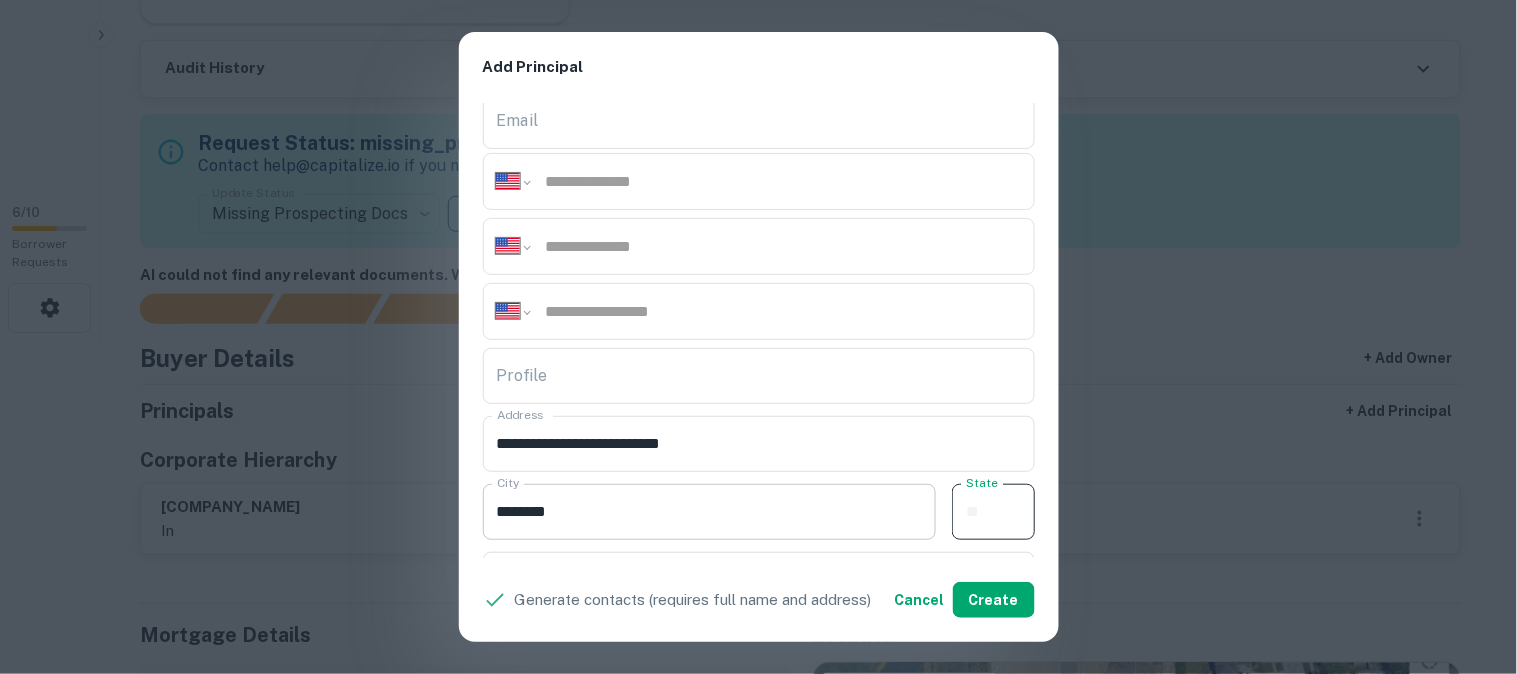 paste on "**" 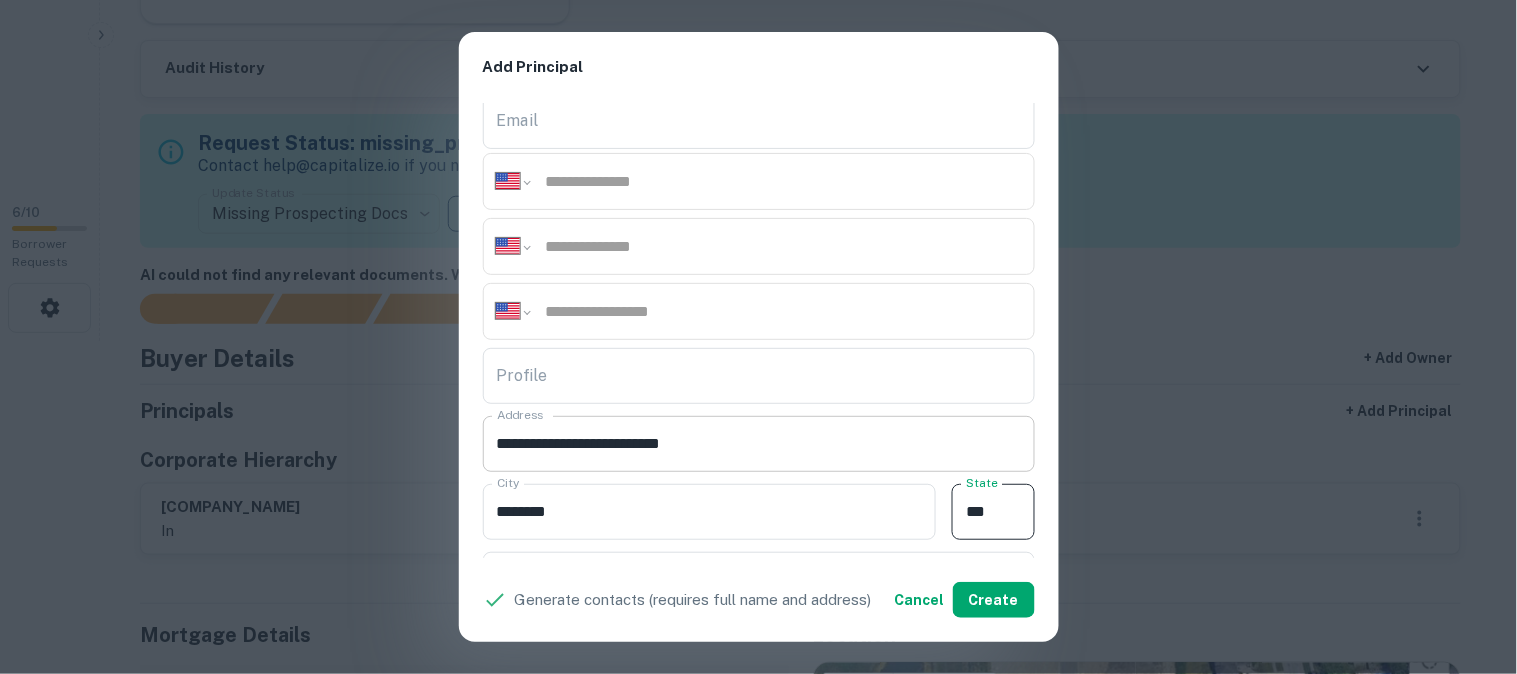 type on "**" 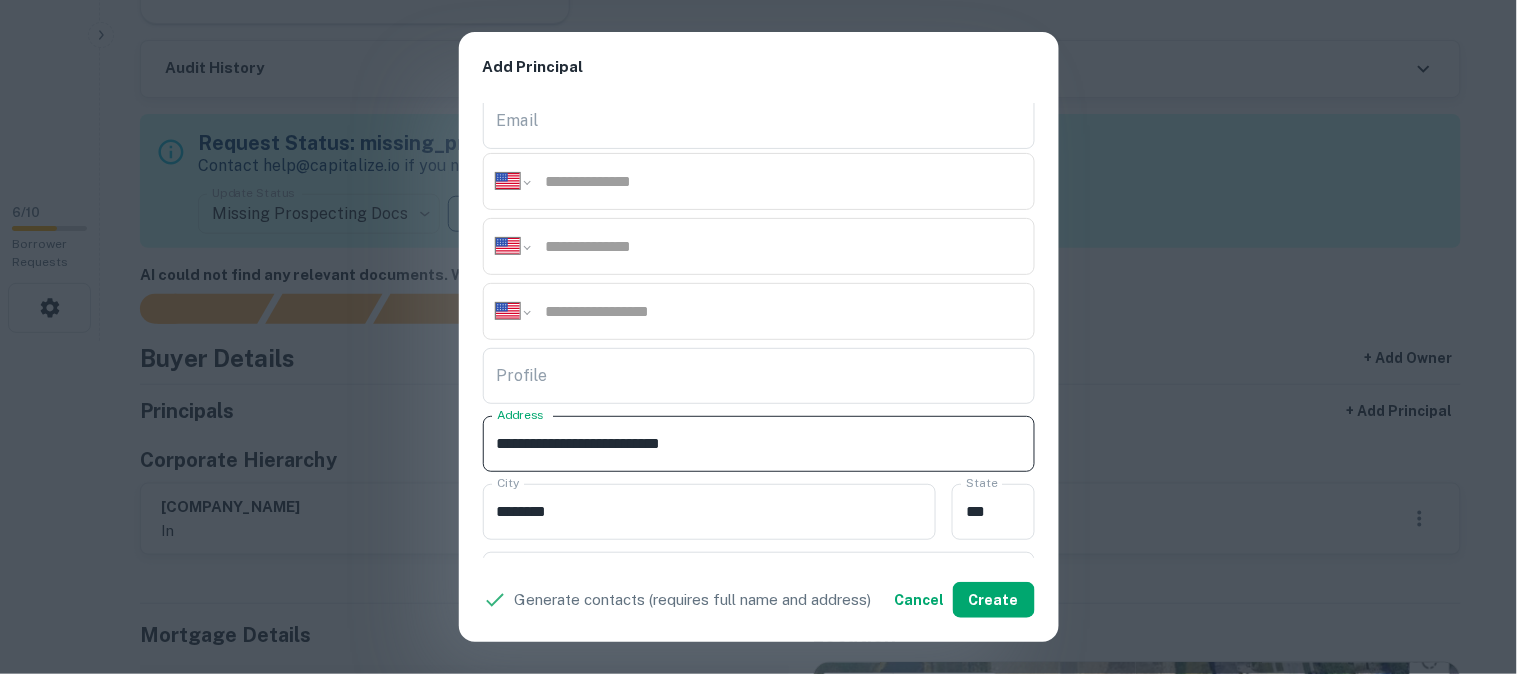 click on "**********" at bounding box center [759, 444] 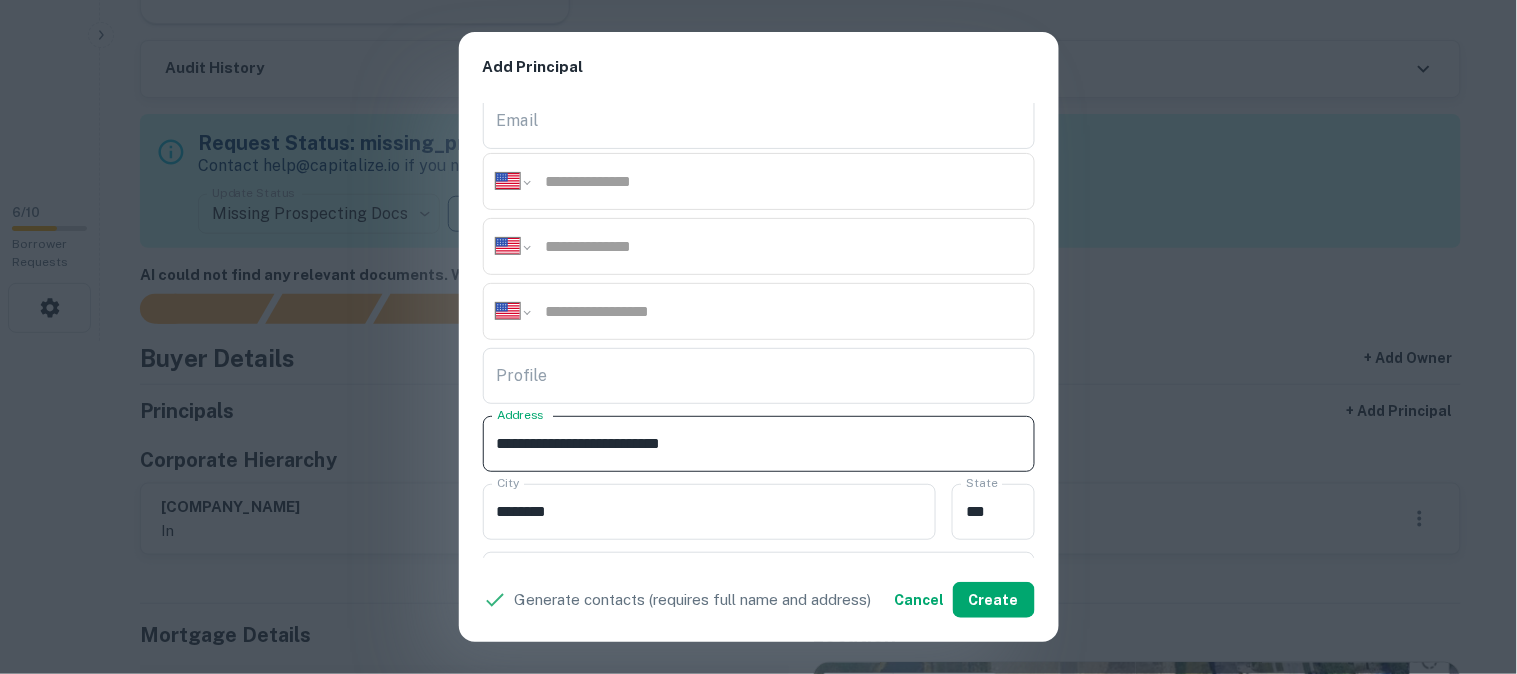 drag, startPoint x: 661, startPoint y: 450, endPoint x: 747, endPoint y: 470, distance: 88.29496 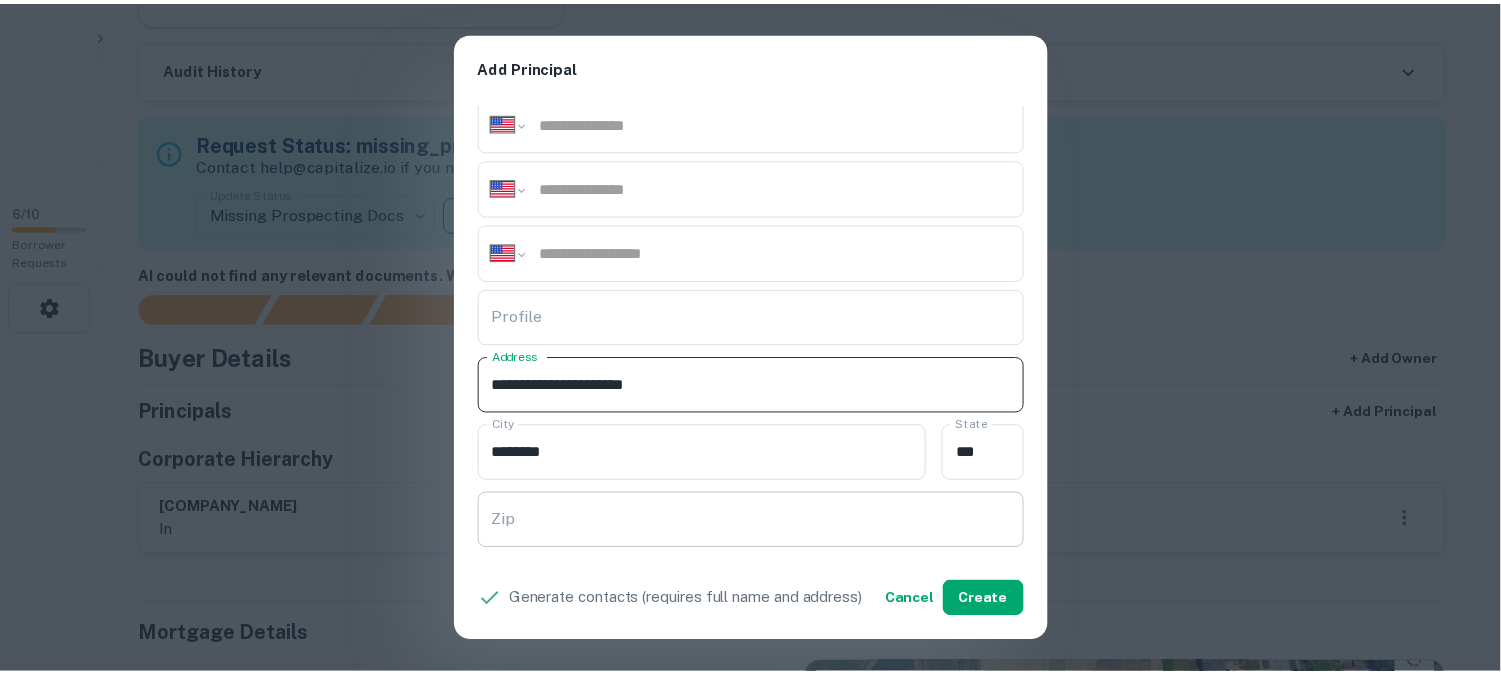 scroll, scrollTop: 333, scrollLeft: 0, axis: vertical 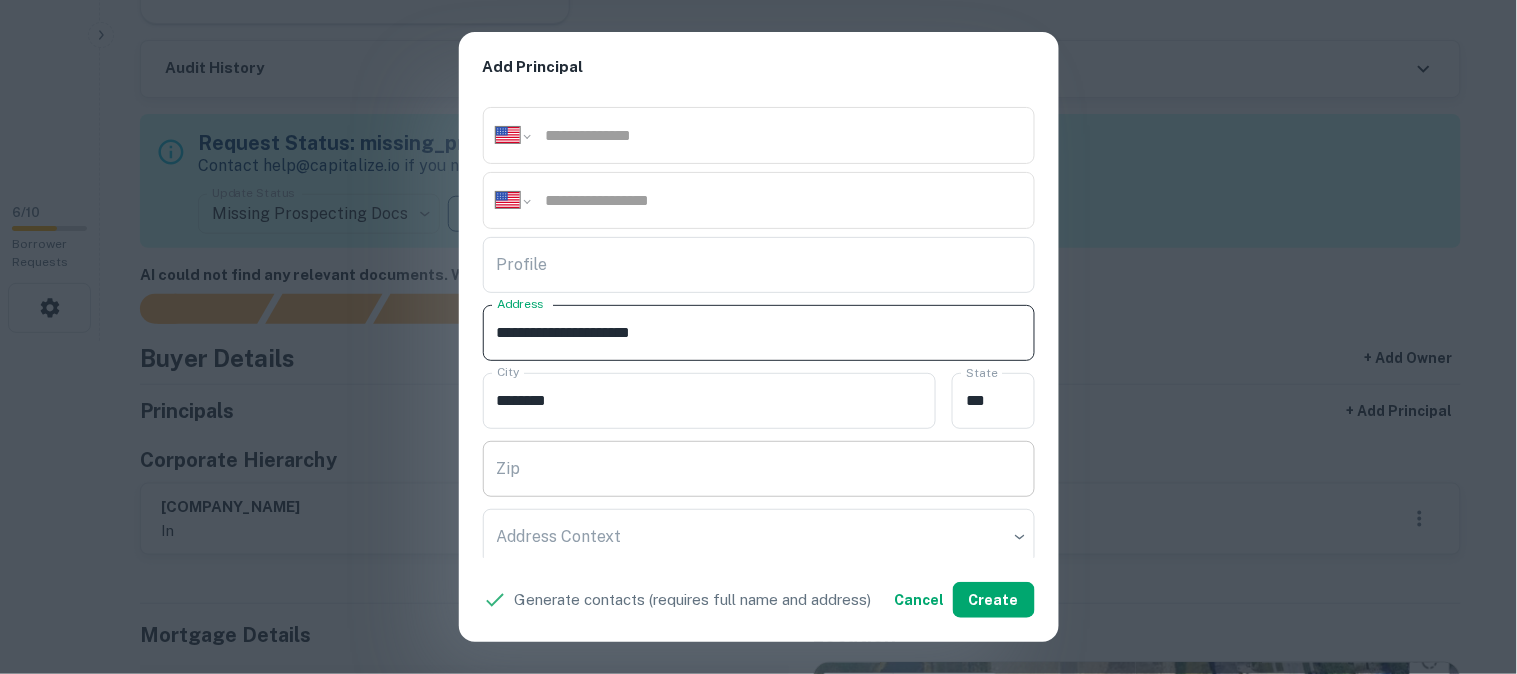 type on "**********" 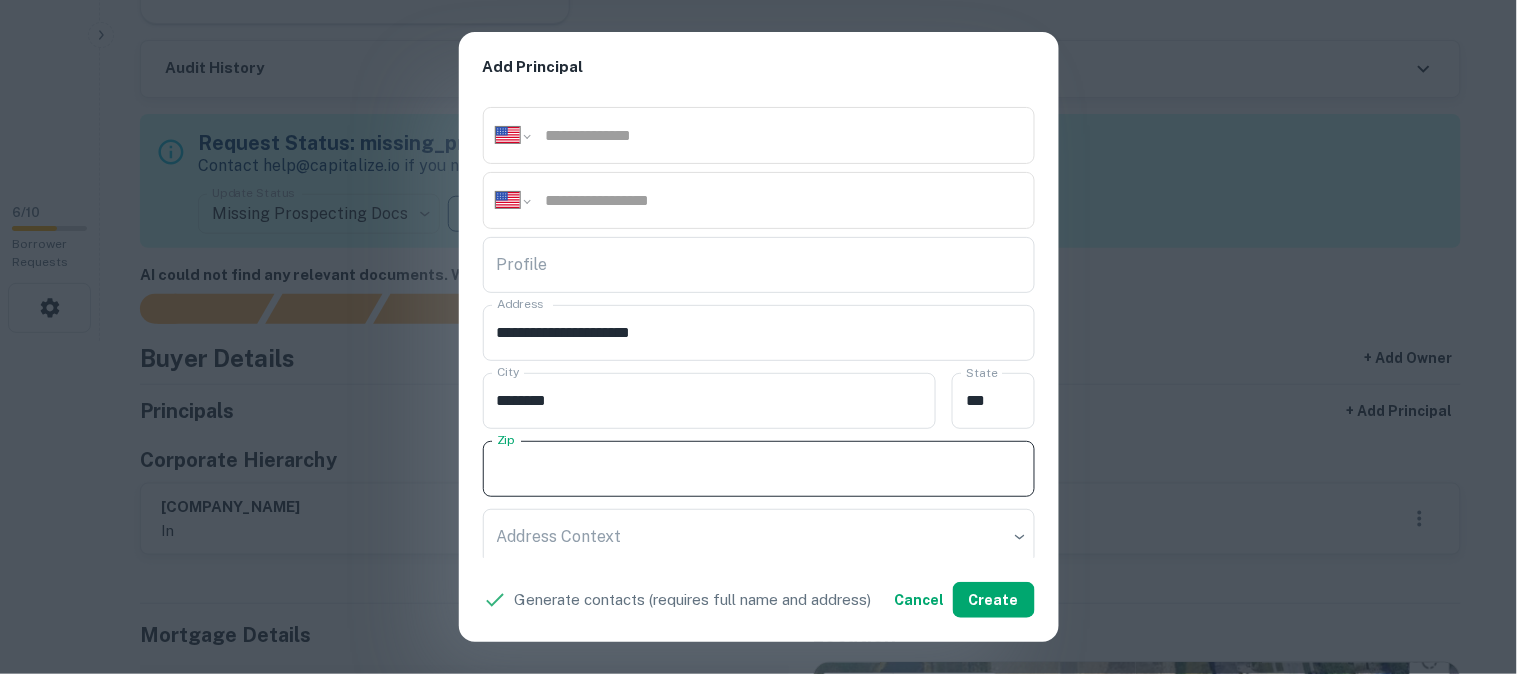 paste on "*****" 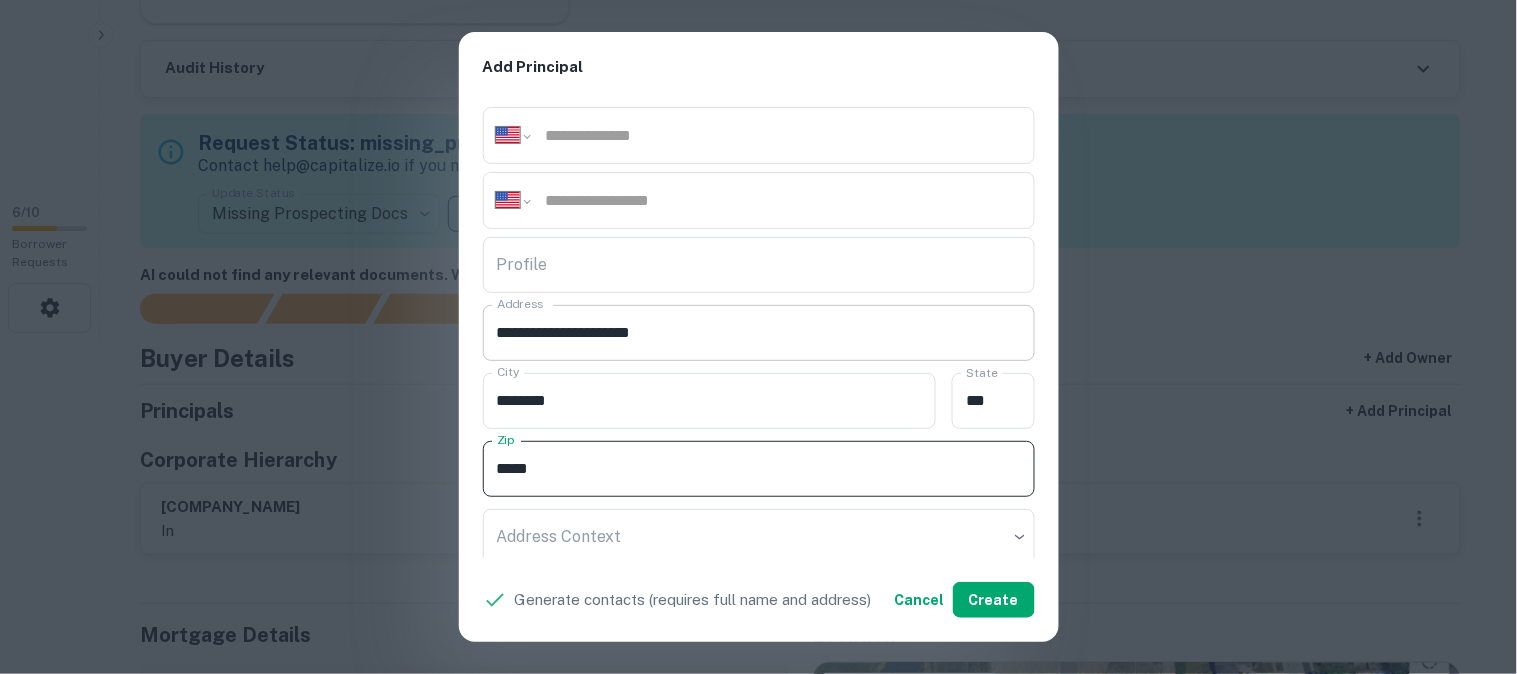 type on "*****" 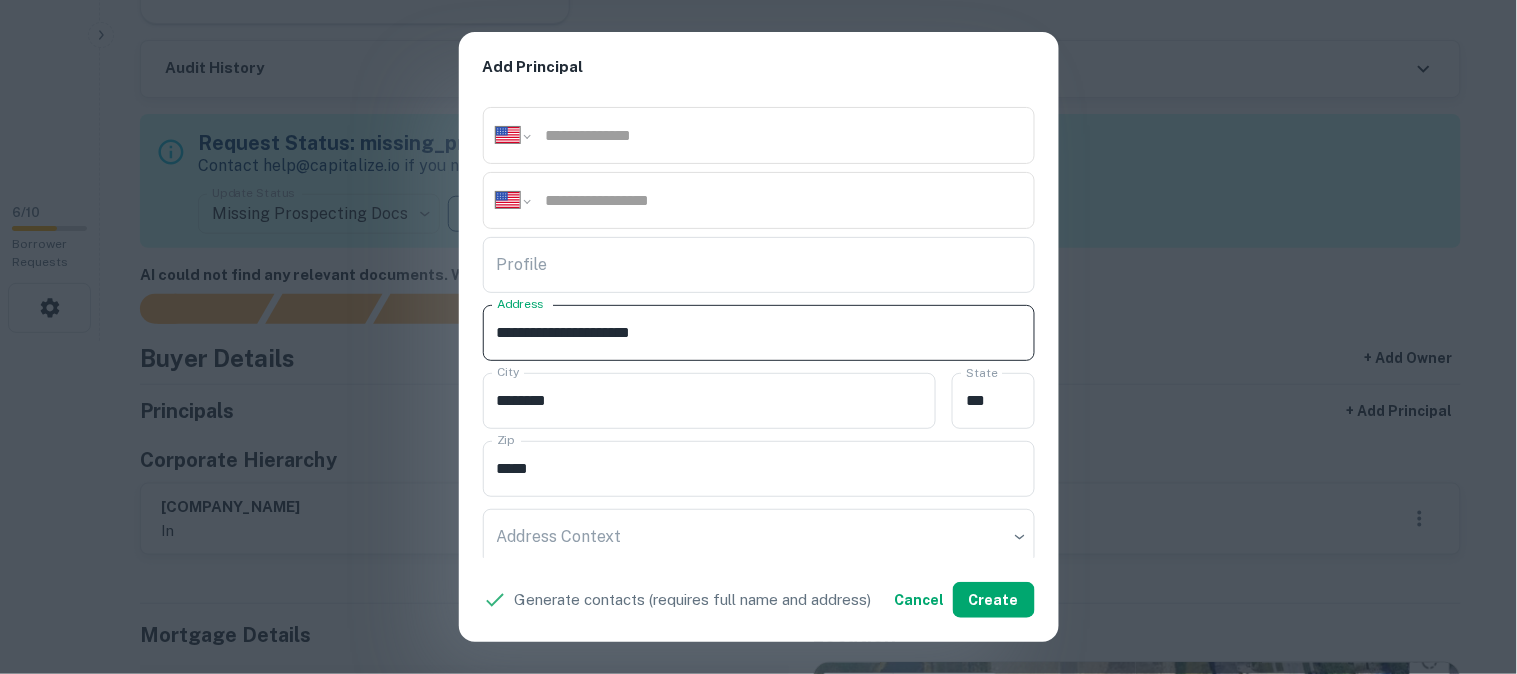 click on "**********" at bounding box center (759, 333) 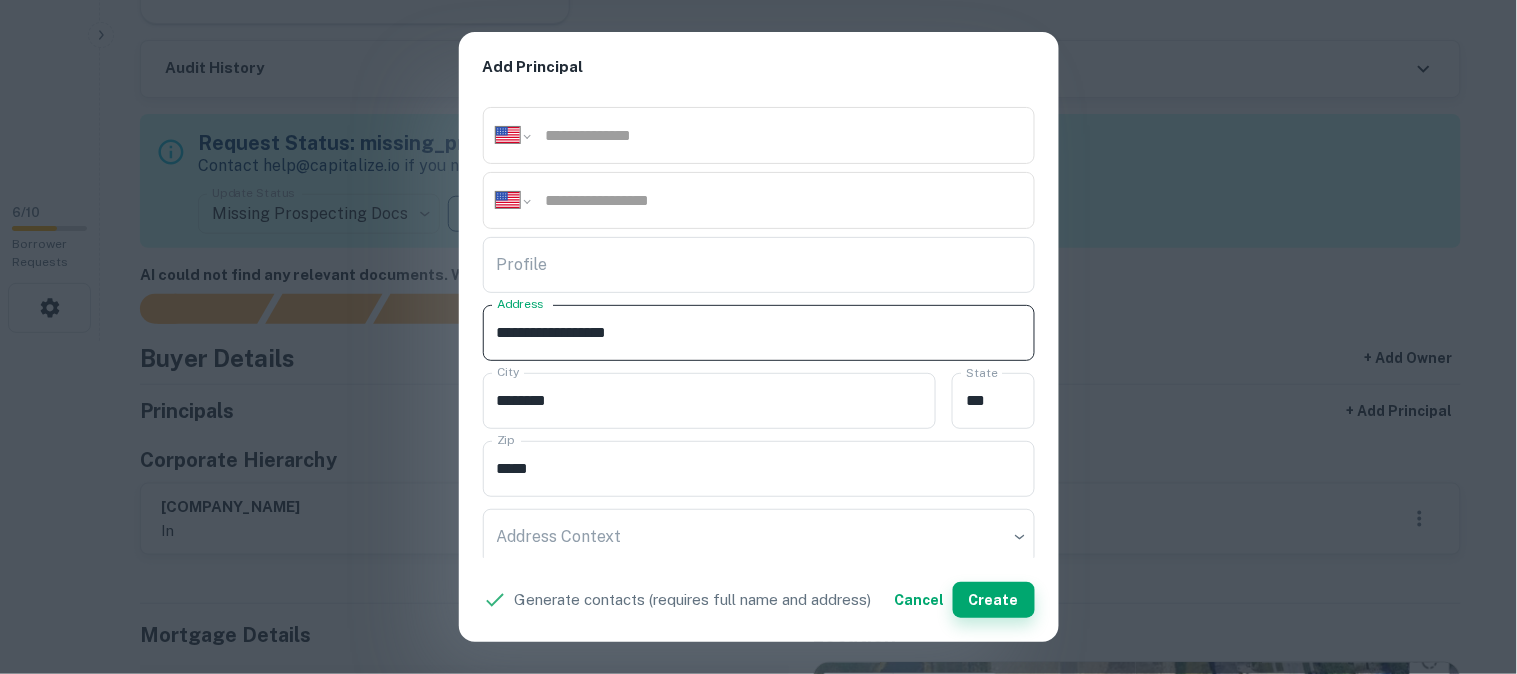 type on "**********" 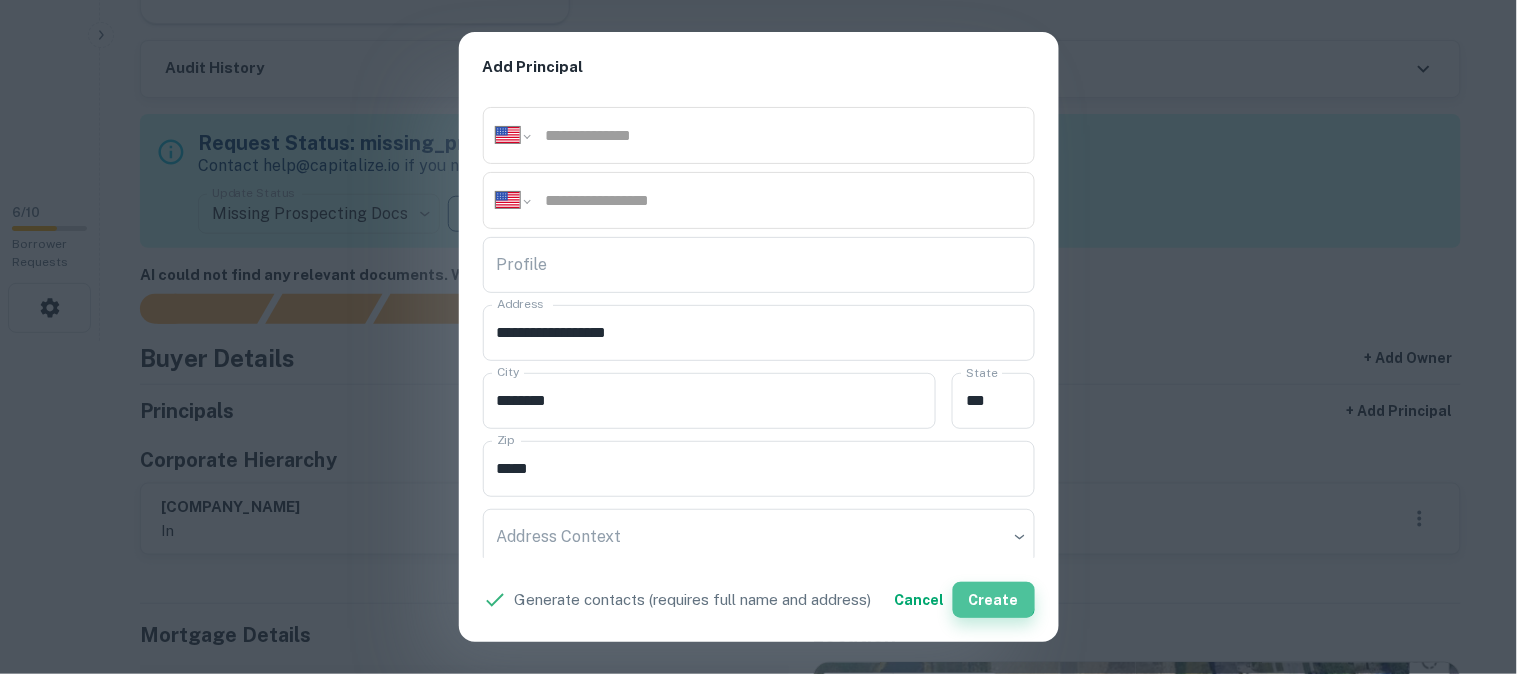 drag, startPoint x: 993, startPoint y: 592, endPoint x: 988, endPoint y: 581, distance: 12.083046 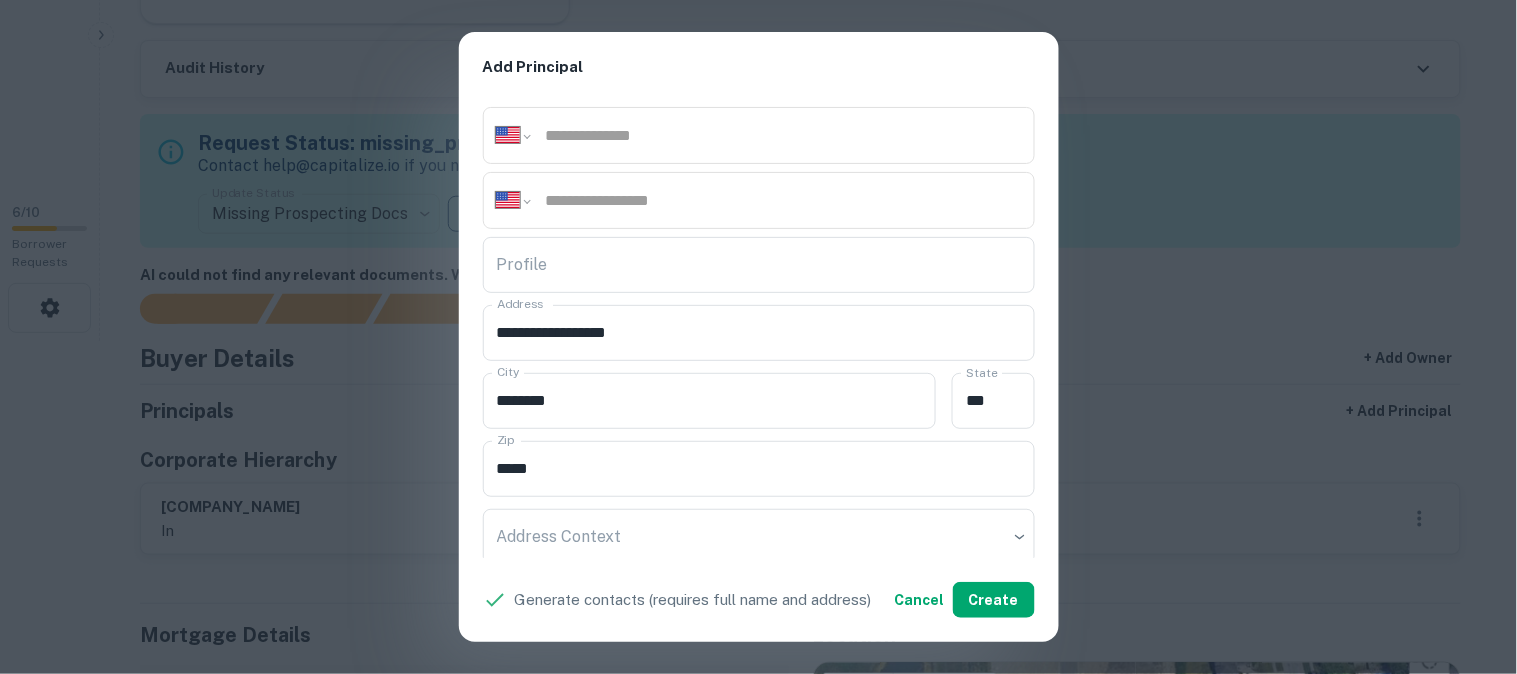 click on "**********" at bounding box center [758, 337] 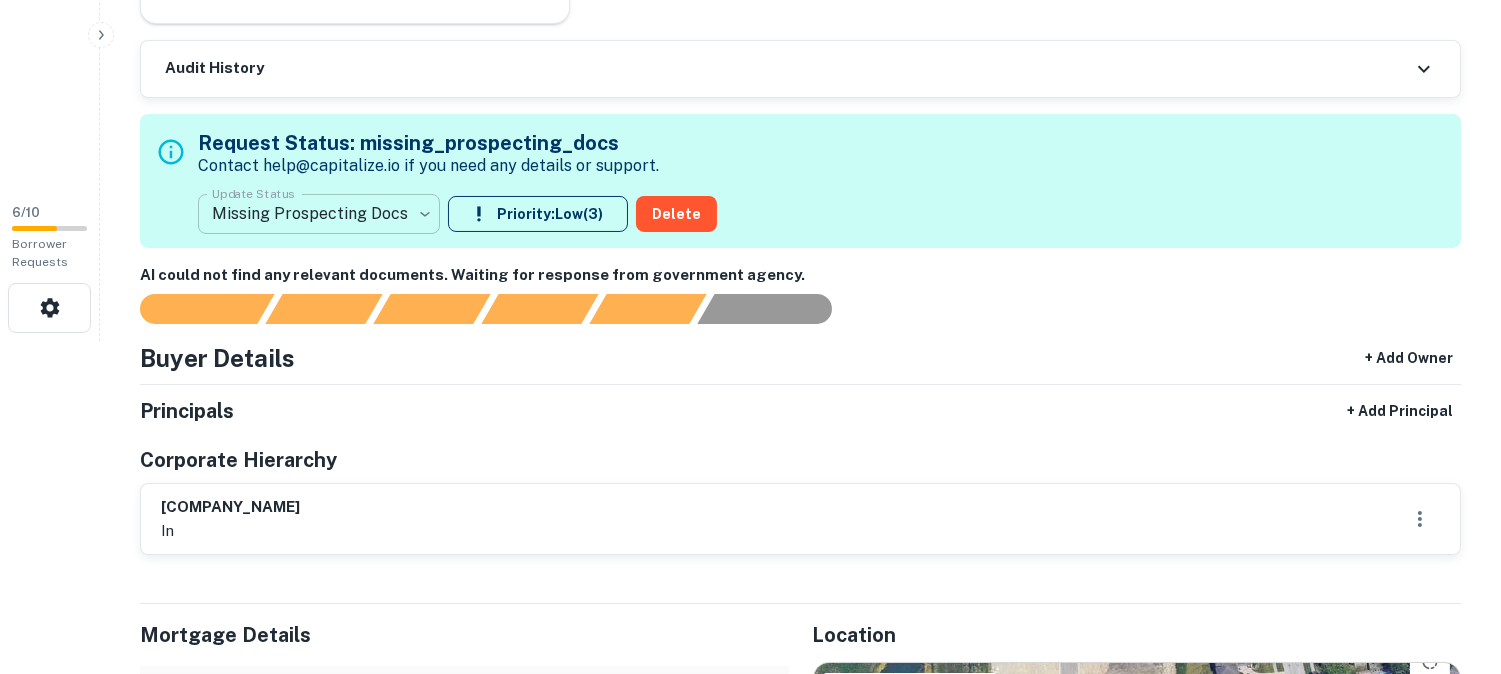 click on "**********" at bounding box center [750, 4] 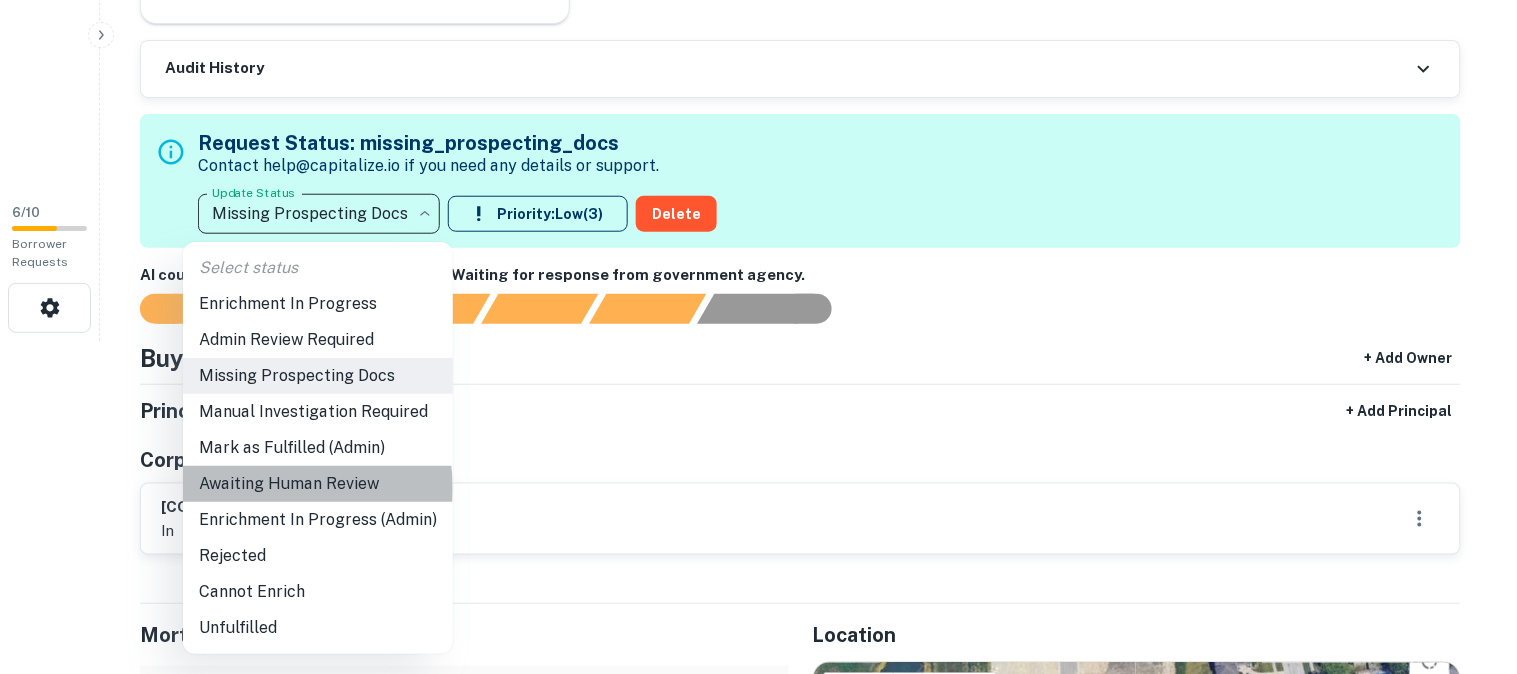 click on "Awaiting Human Review" at bounding box center (318, 484) 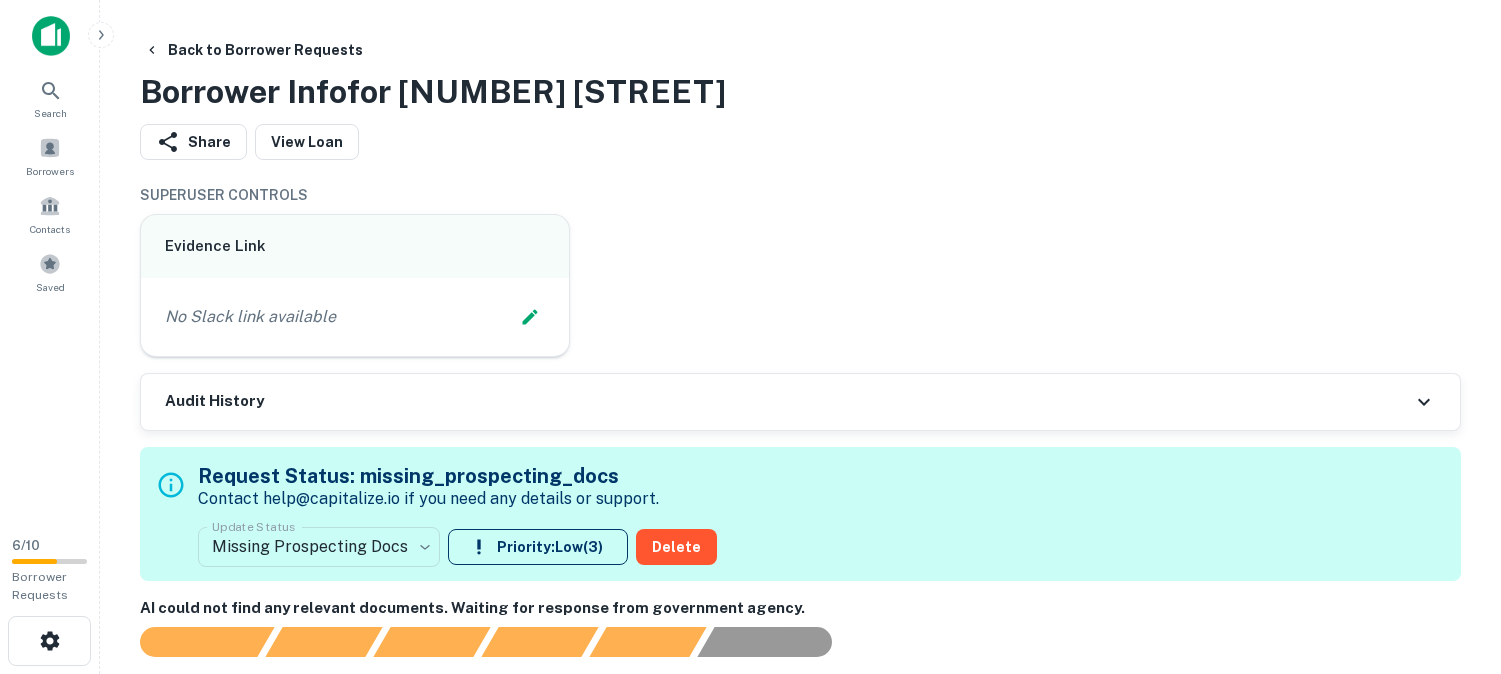 scroll, scrollTop: 0, scrollLeft: 0, axis: both 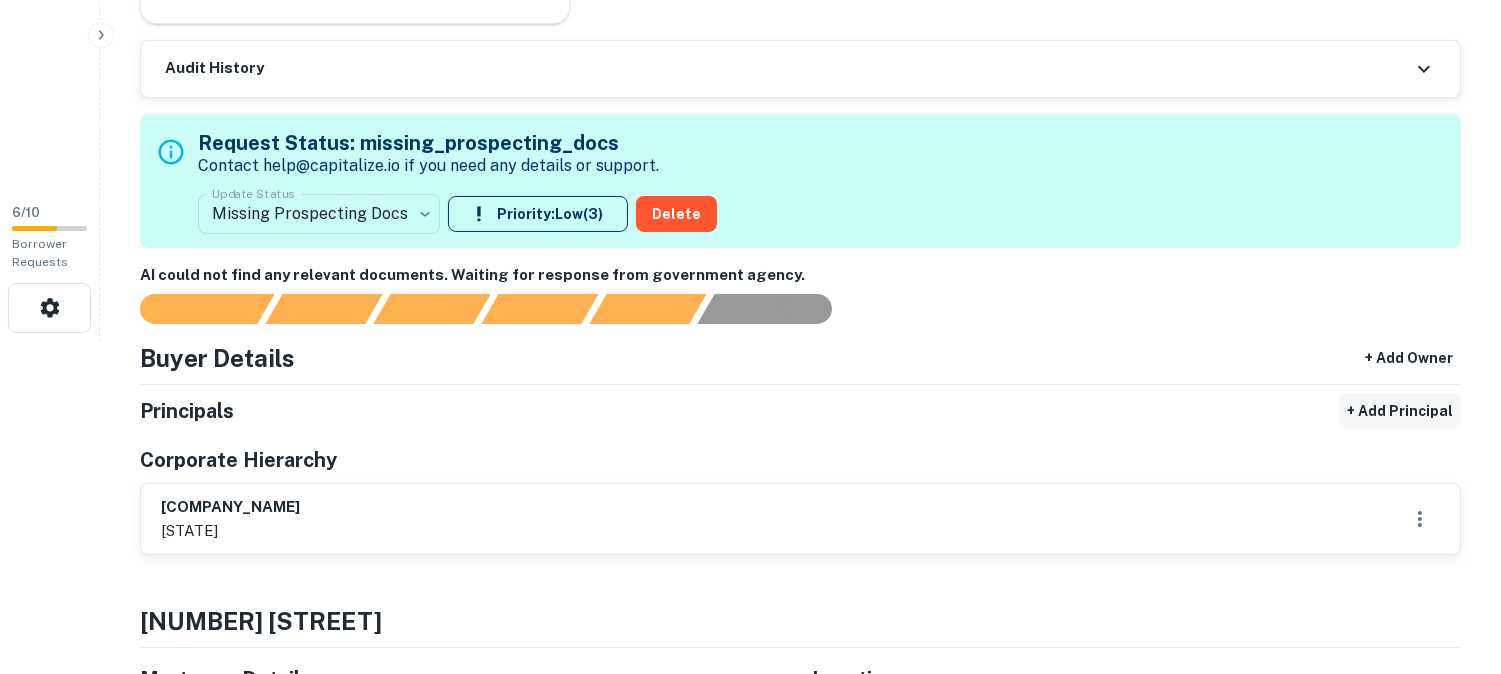 click on "+ Add Principal" at bounding box center (1400, 411) 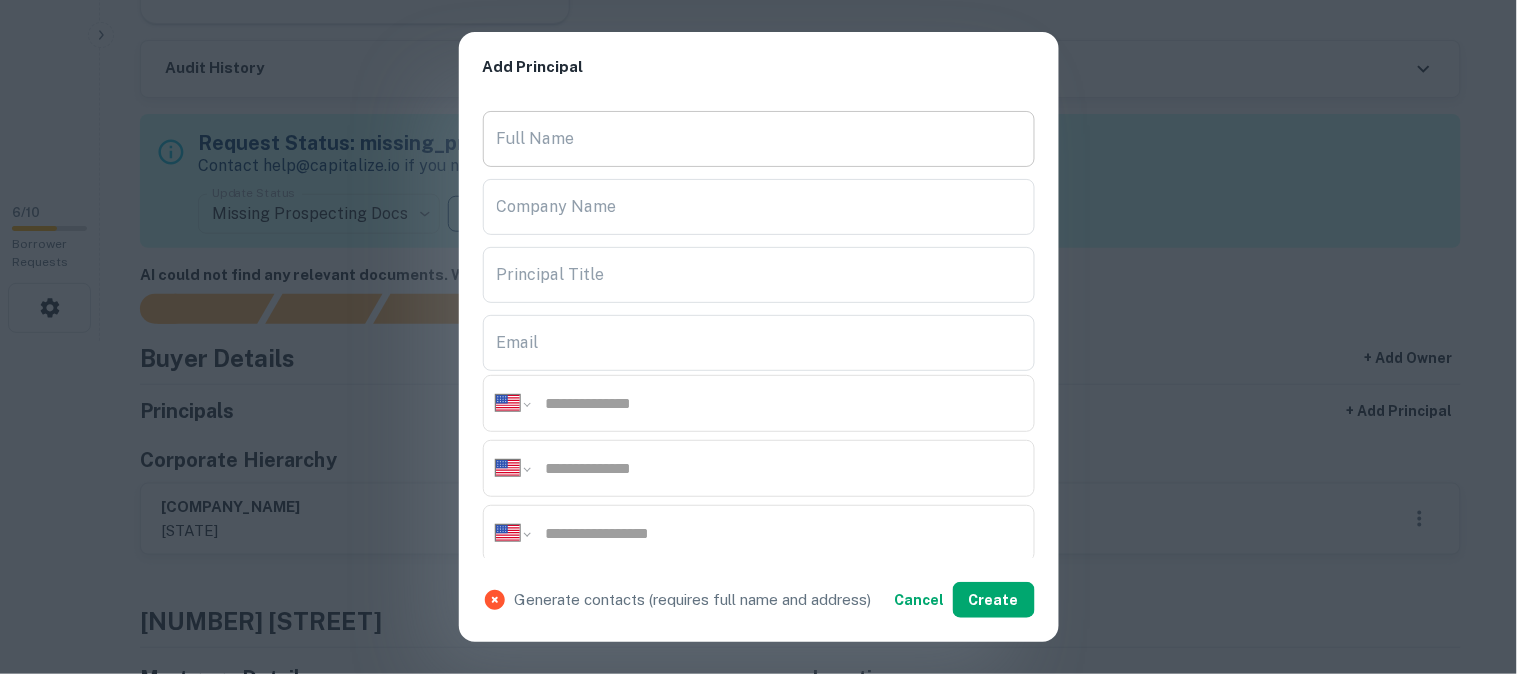 click on "Full Name Full Name" at bounding box center [759, 139] 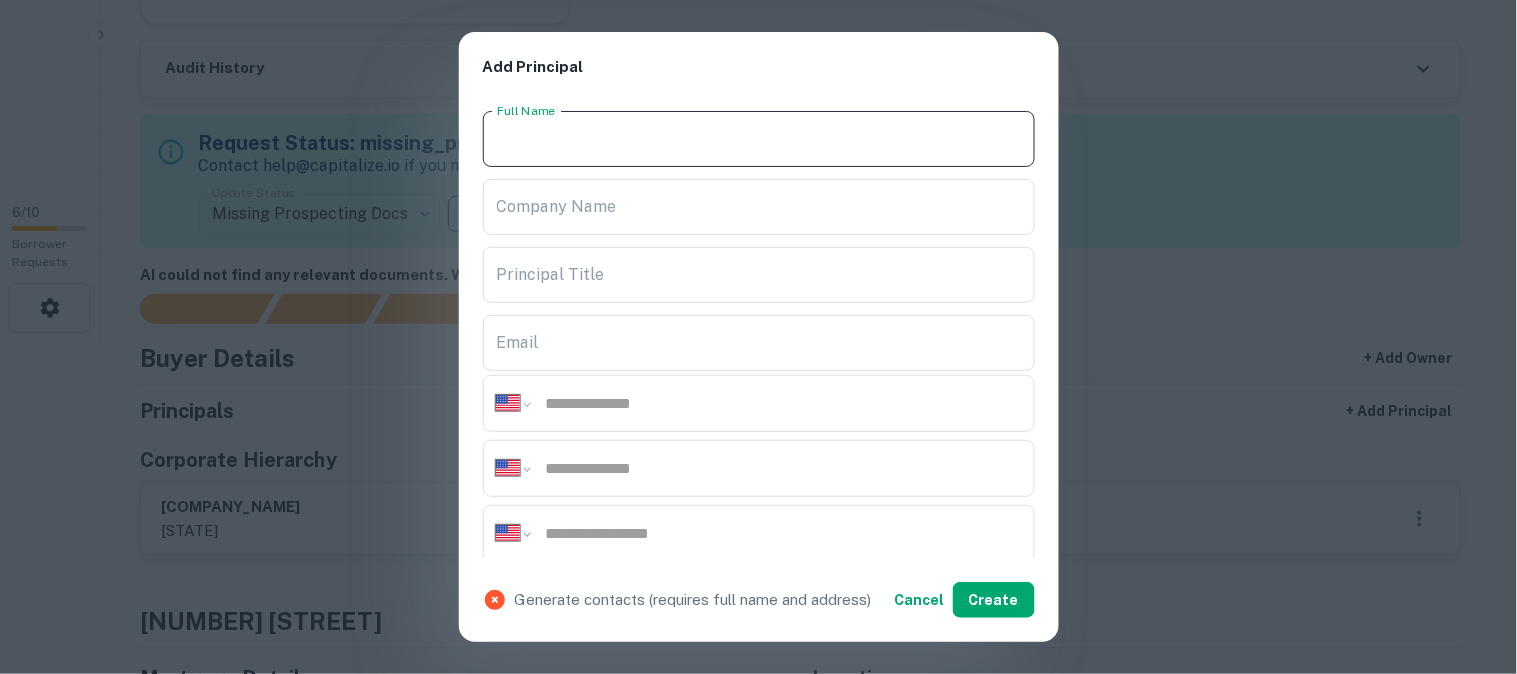 paste on "**********" 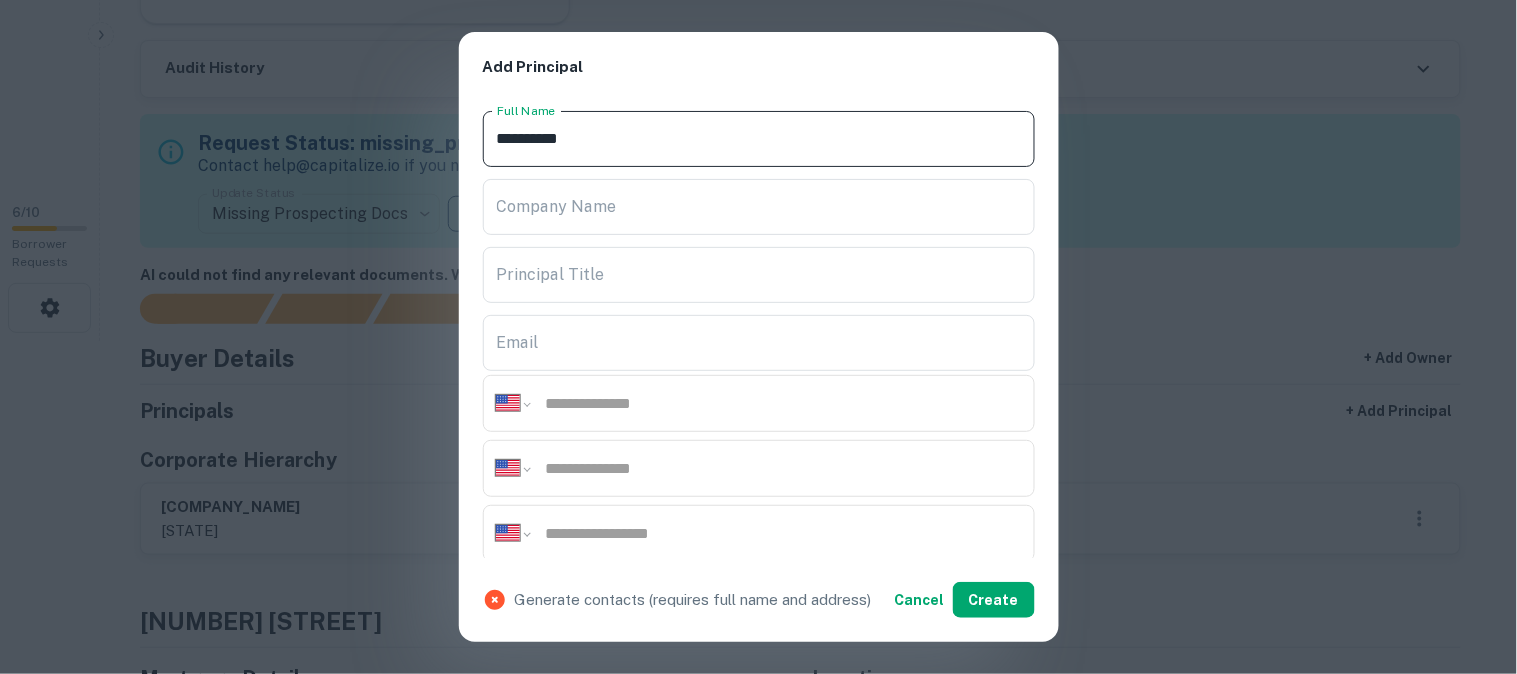 type on "**********" 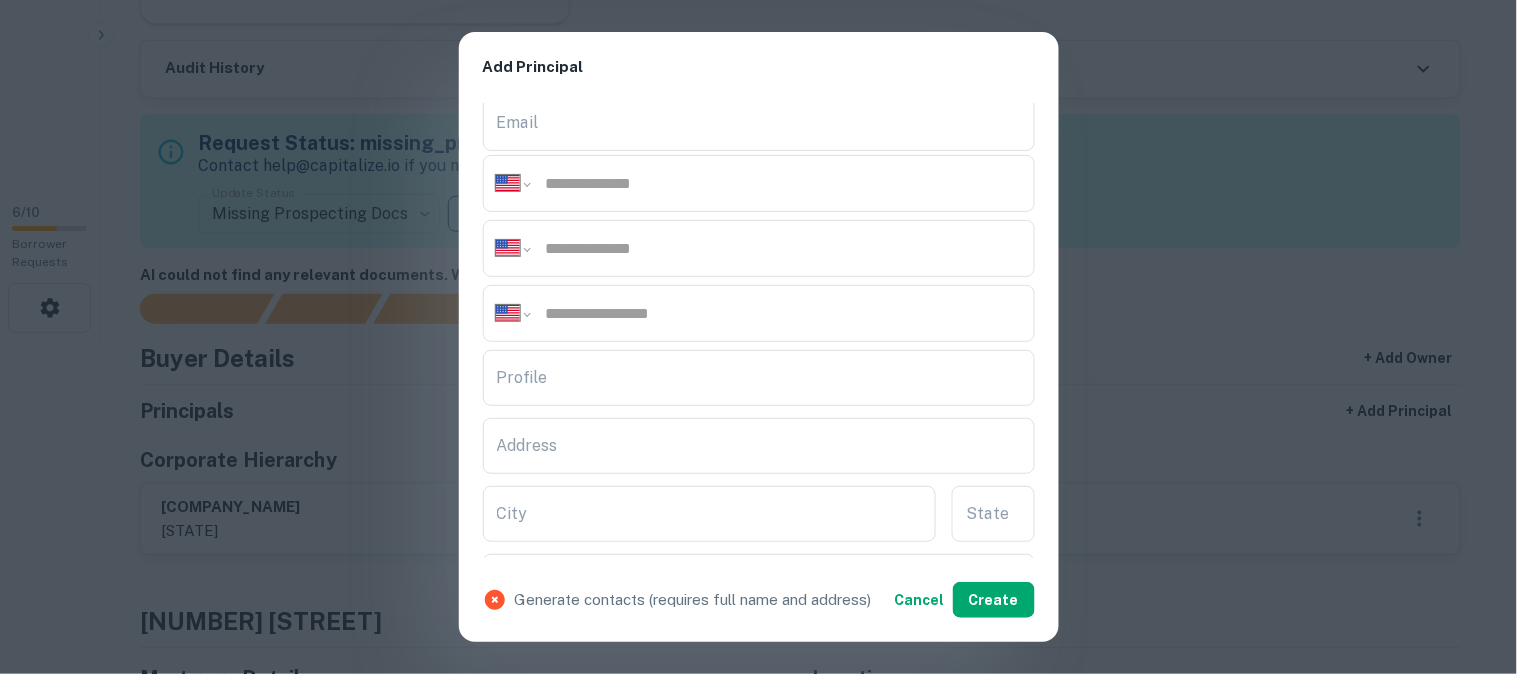 scroll, scrollTop: 222, scrollLeft: 0, axis: vertical 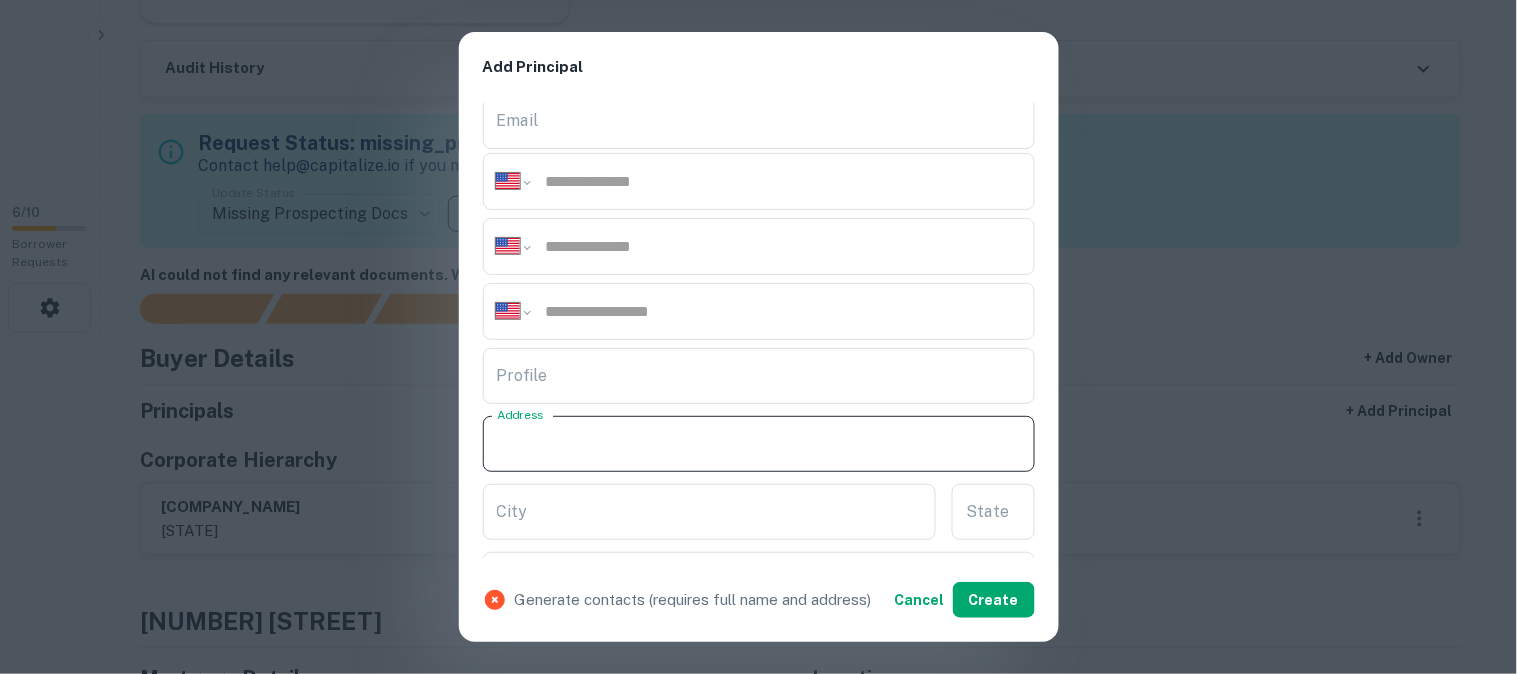 click on "Address" at bounding box center [759, 444] 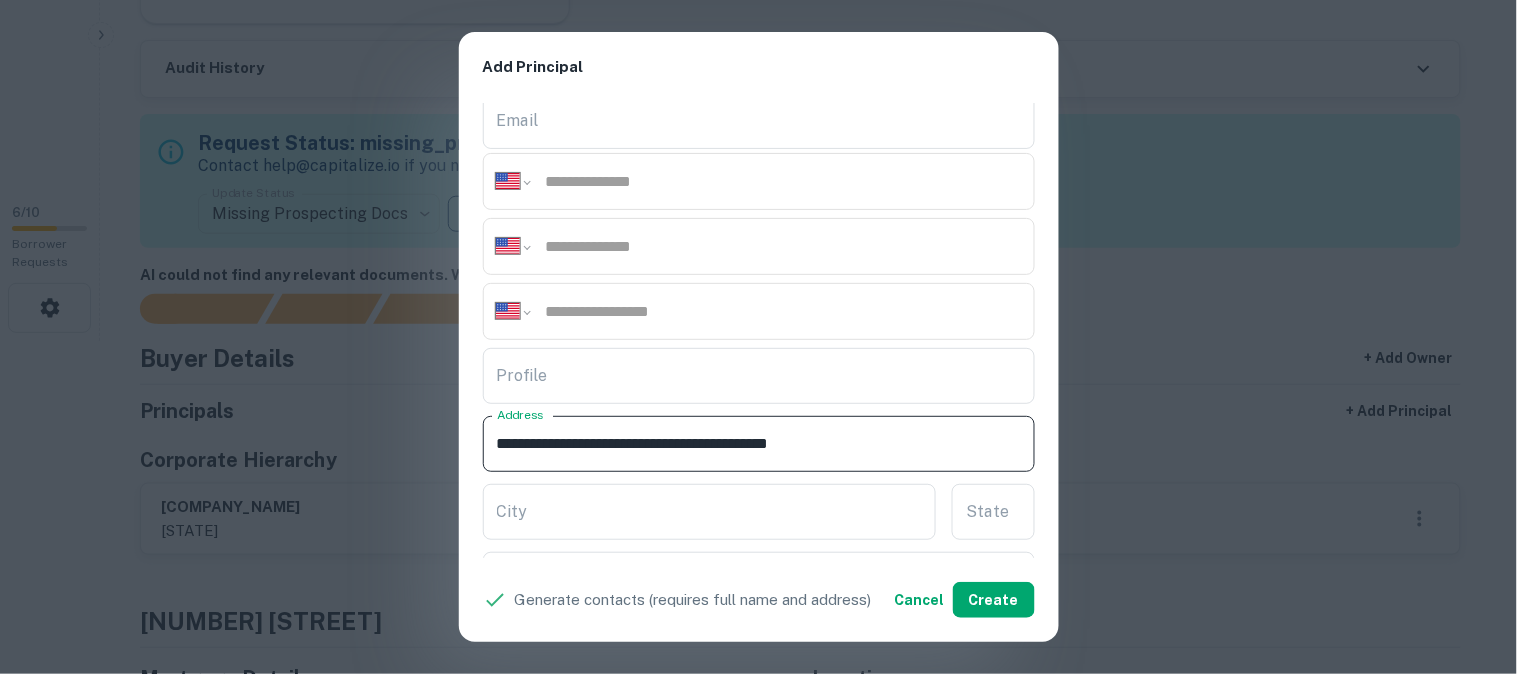 drag, startPoint x: 712, startPoint y: 442, endPoint x: 815, endPoint y: 446, distance: 103.077644 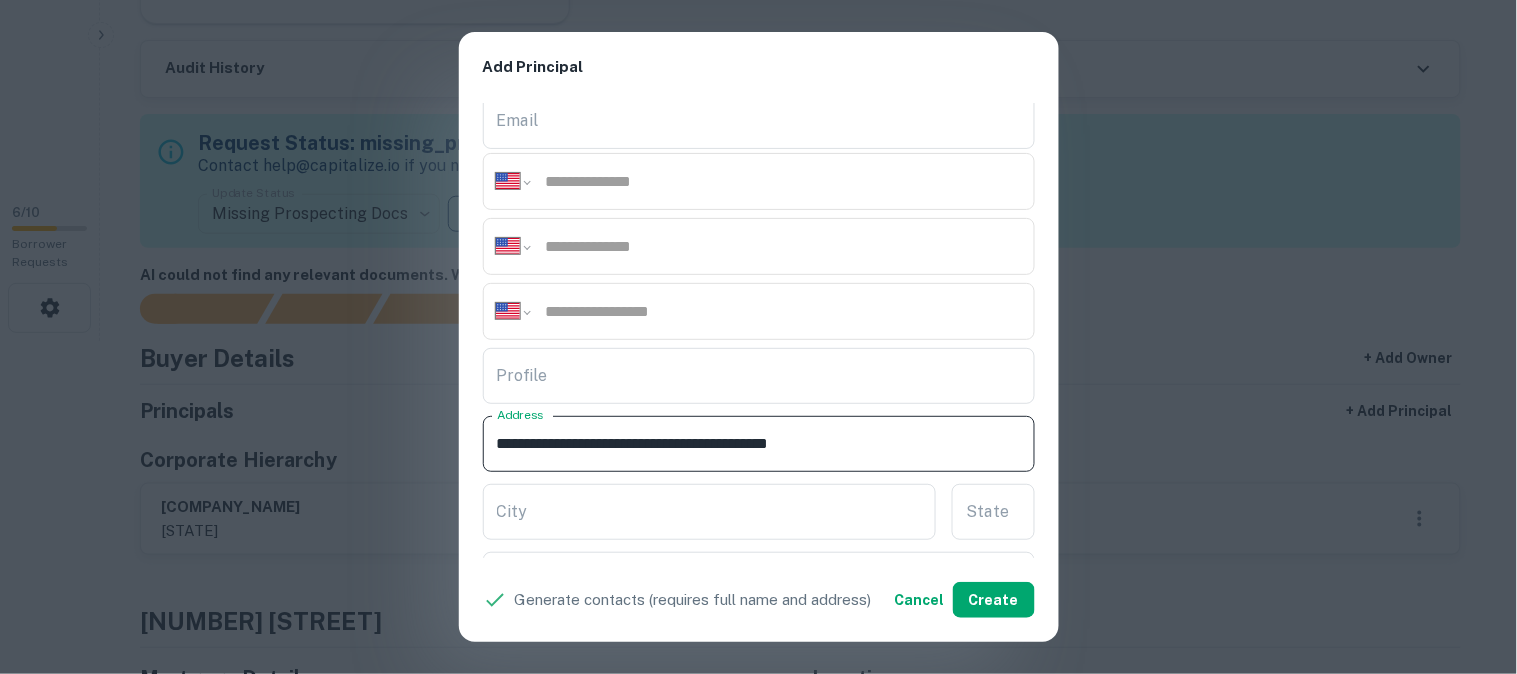 click on "**********" at bounding box center [759, 444] 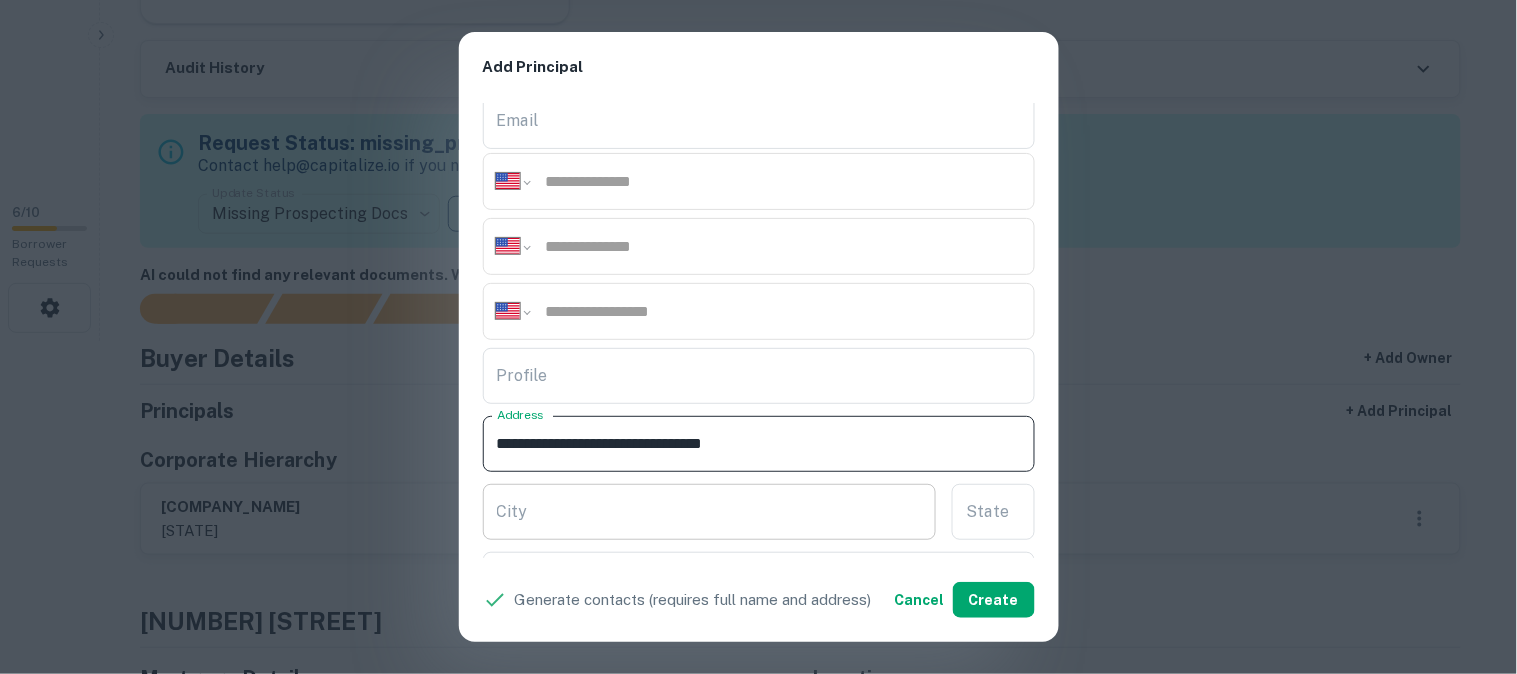 type on "**********" 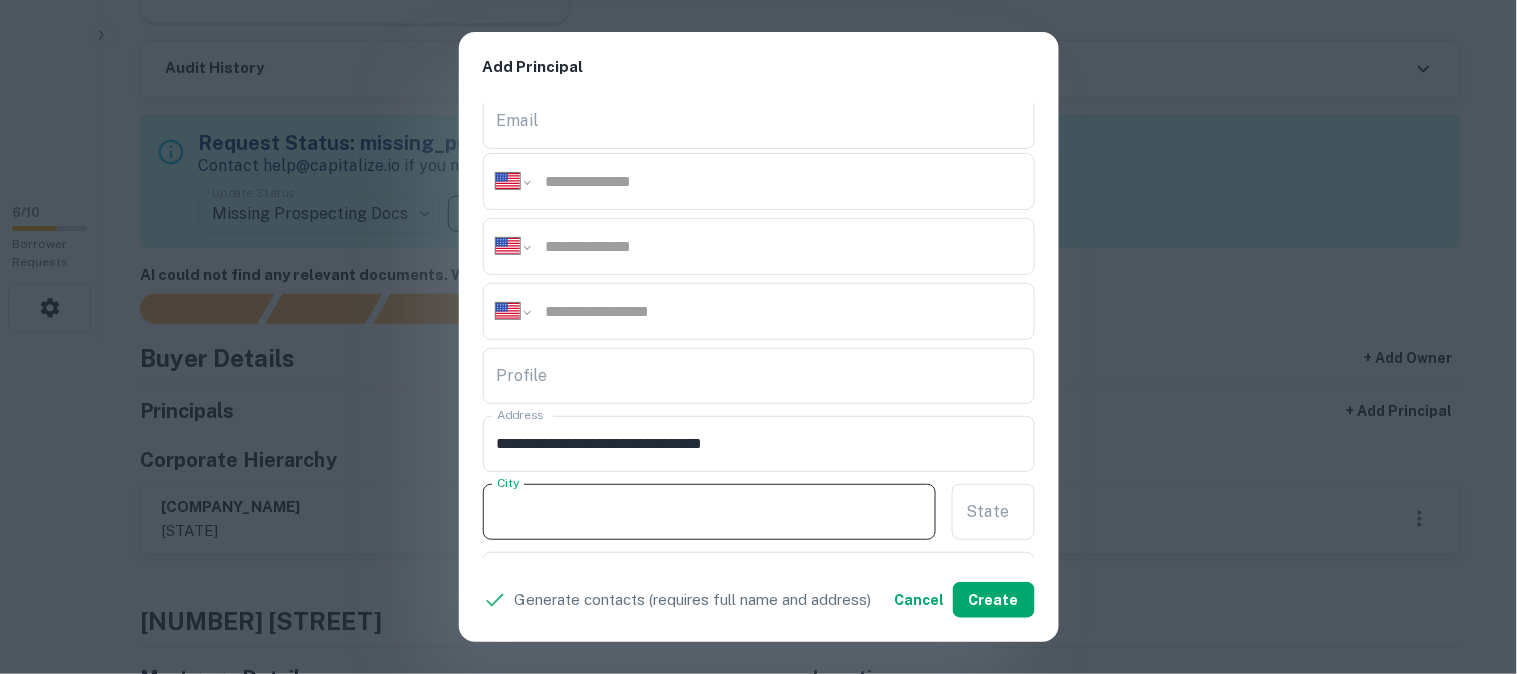click on "City" at bounding box center (710, 512) 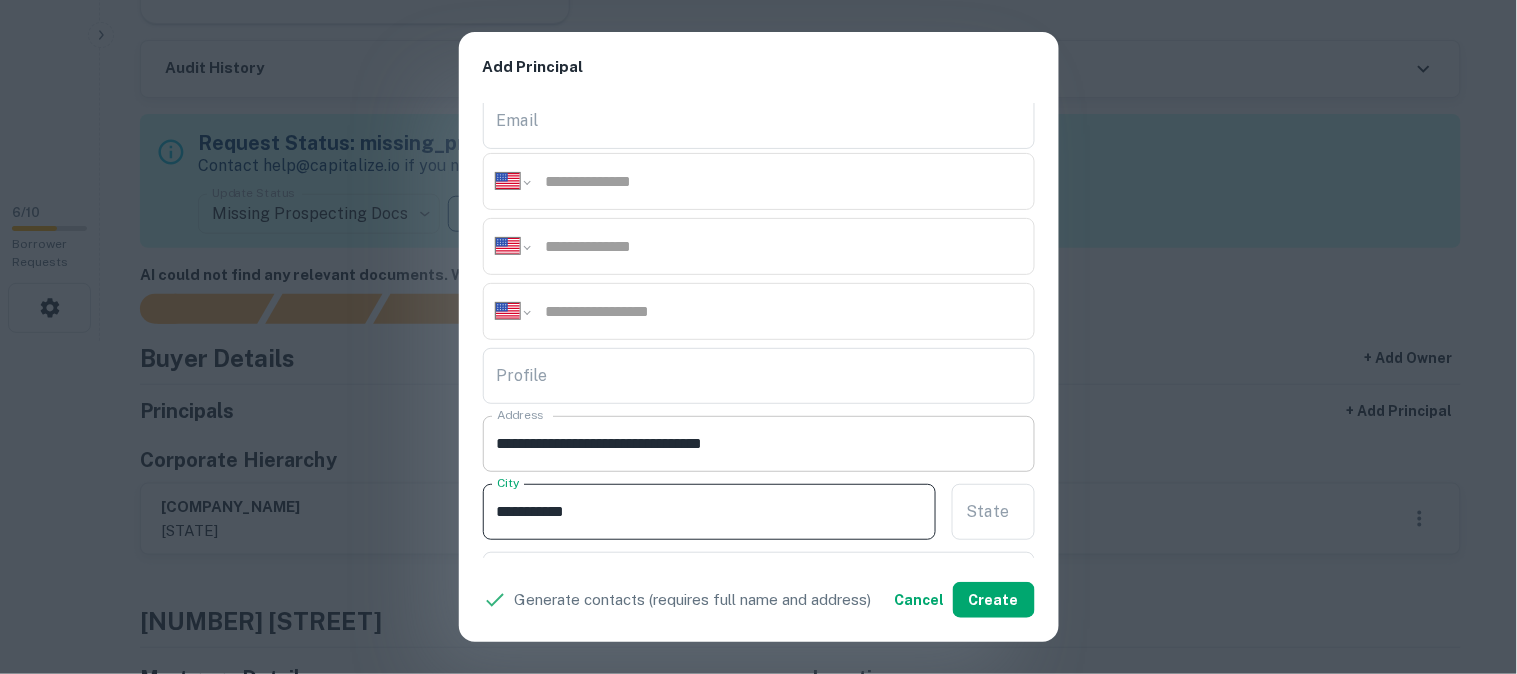 type on "**********" 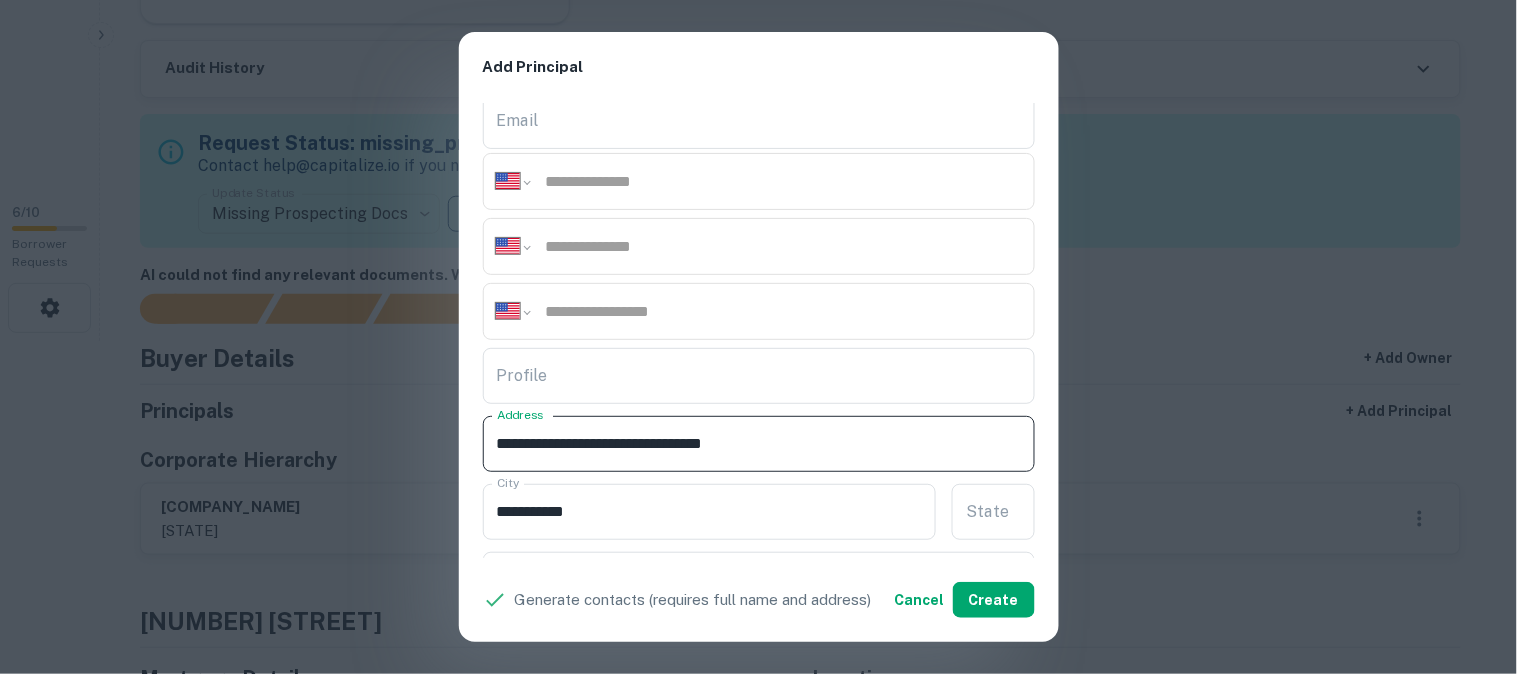 drag, startPoint x: 712, startPoint y: 443, endPoint x: 740, endPoint y: 450, distance: 28.86174 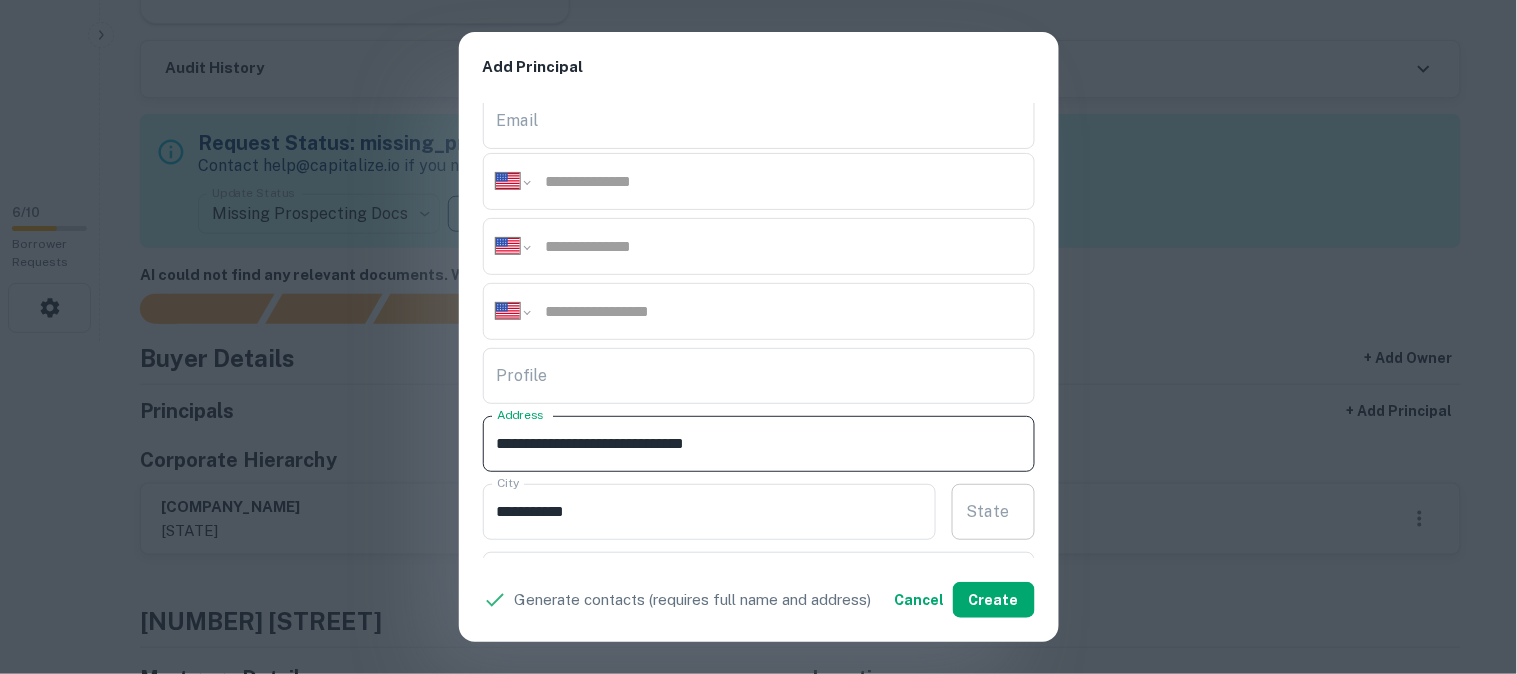 type on "**********" 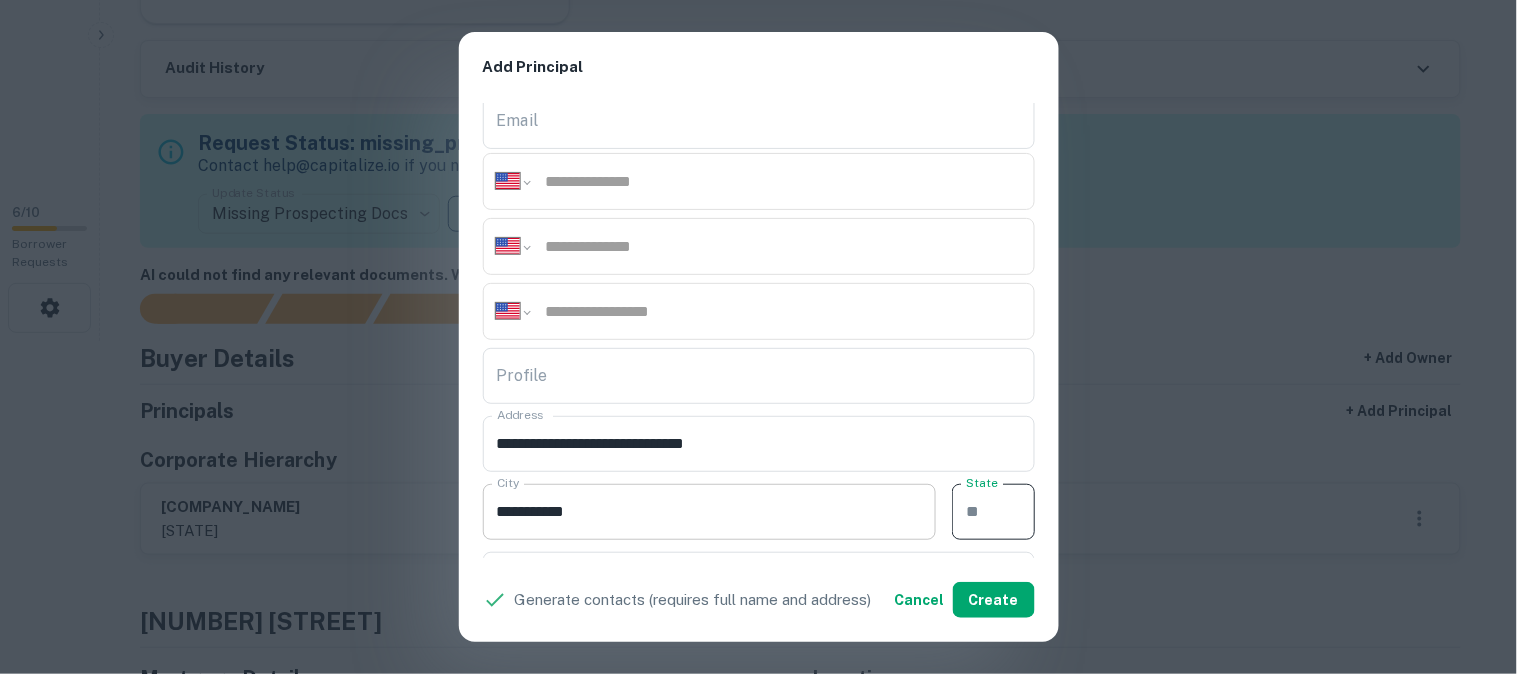 paste on "**" 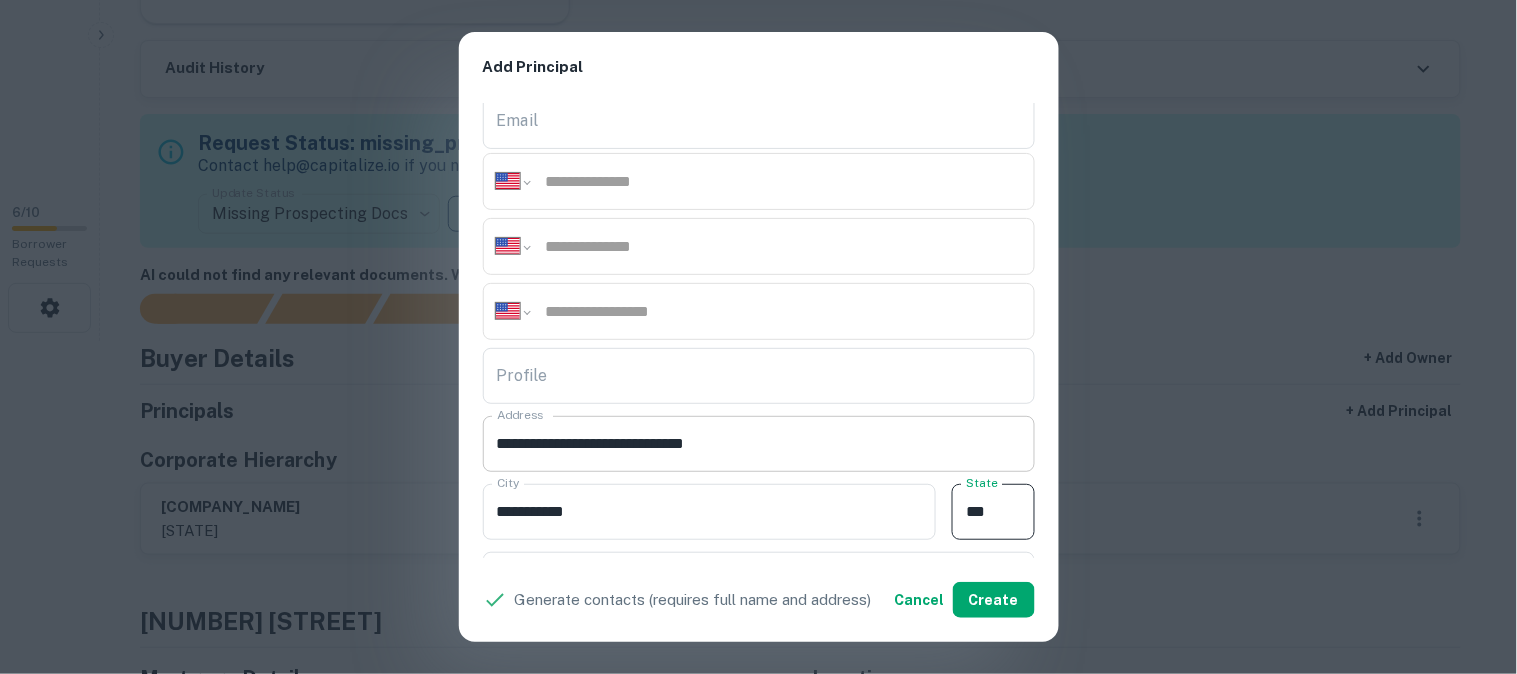 type on "**" 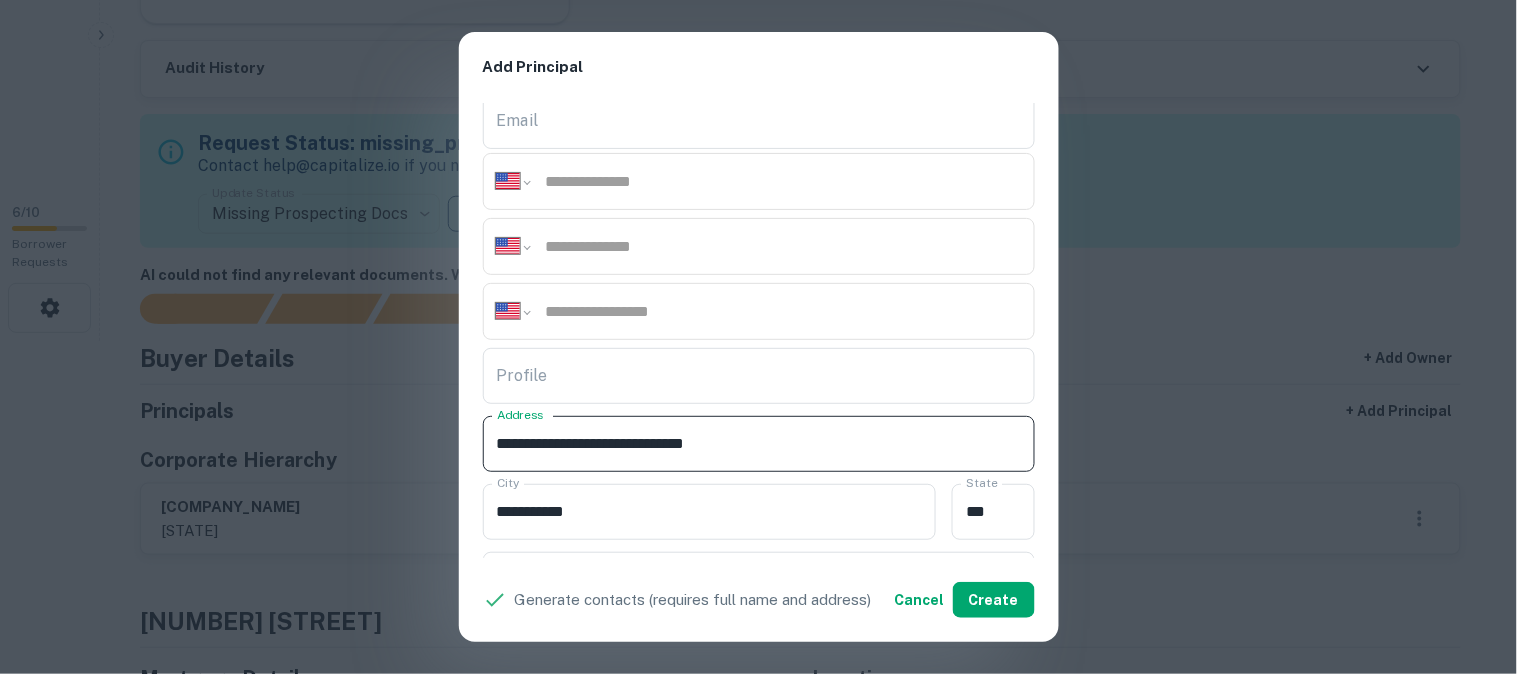 drag, startPoint x: 754, startPoint y: 447, endPoint x: 813, endPoint y: 457, distance: 59.841457 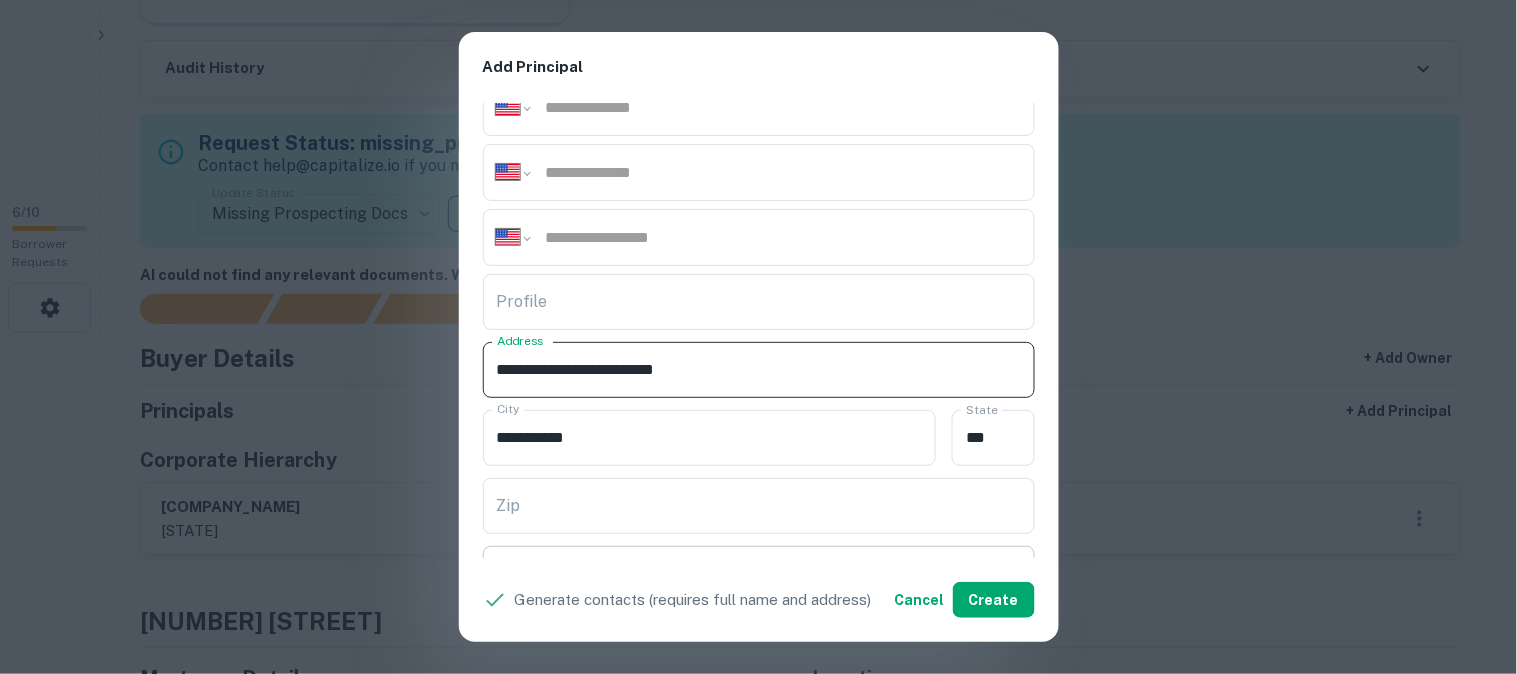scroll, scrollTop: 333, scrollLeft: 0, axis: vertical 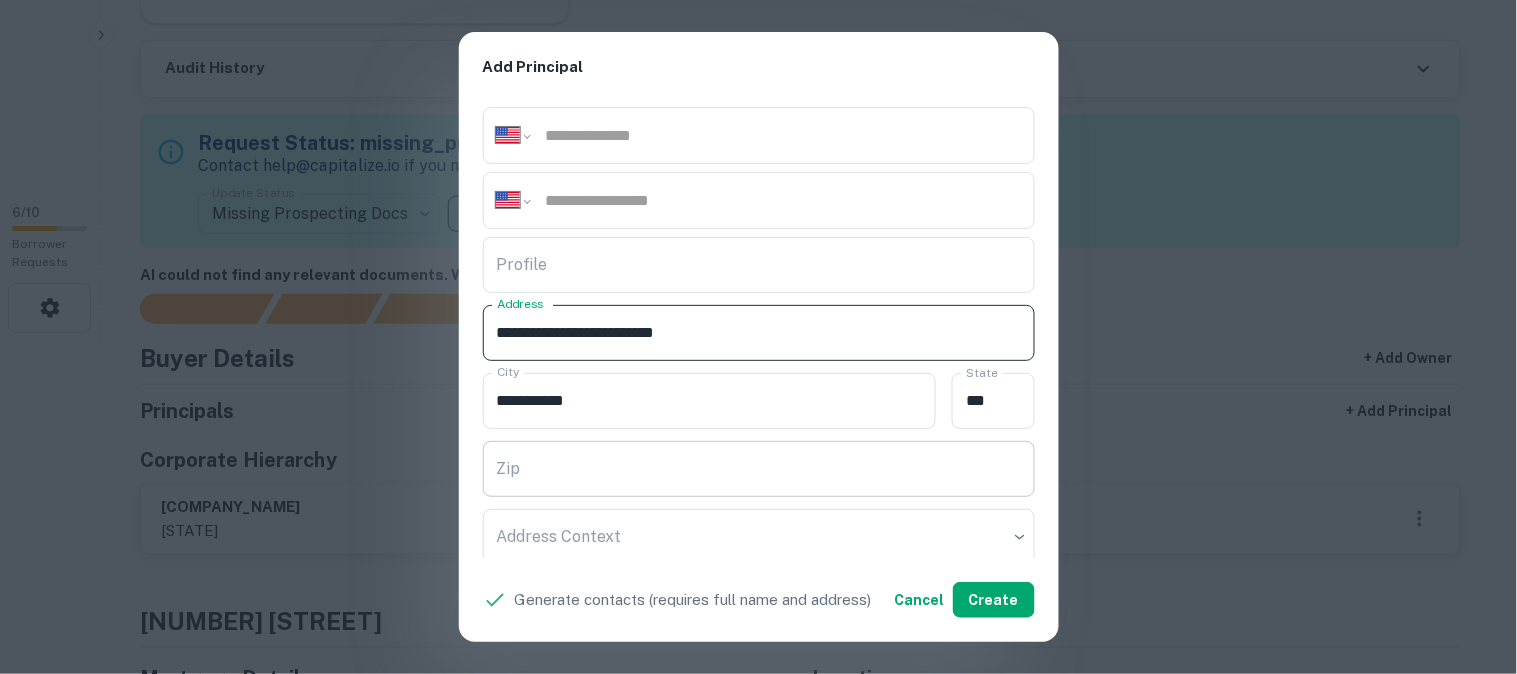 type on "**********" 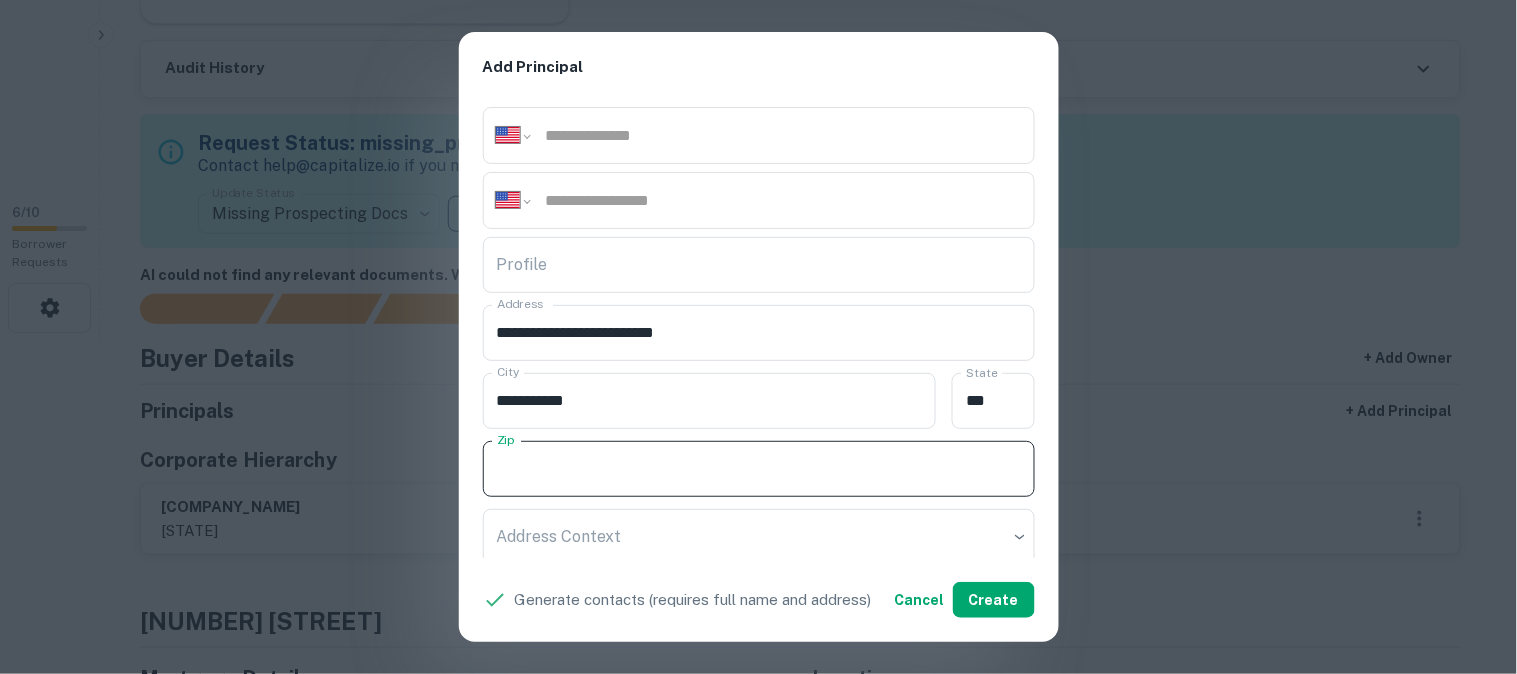 paste on "*****" 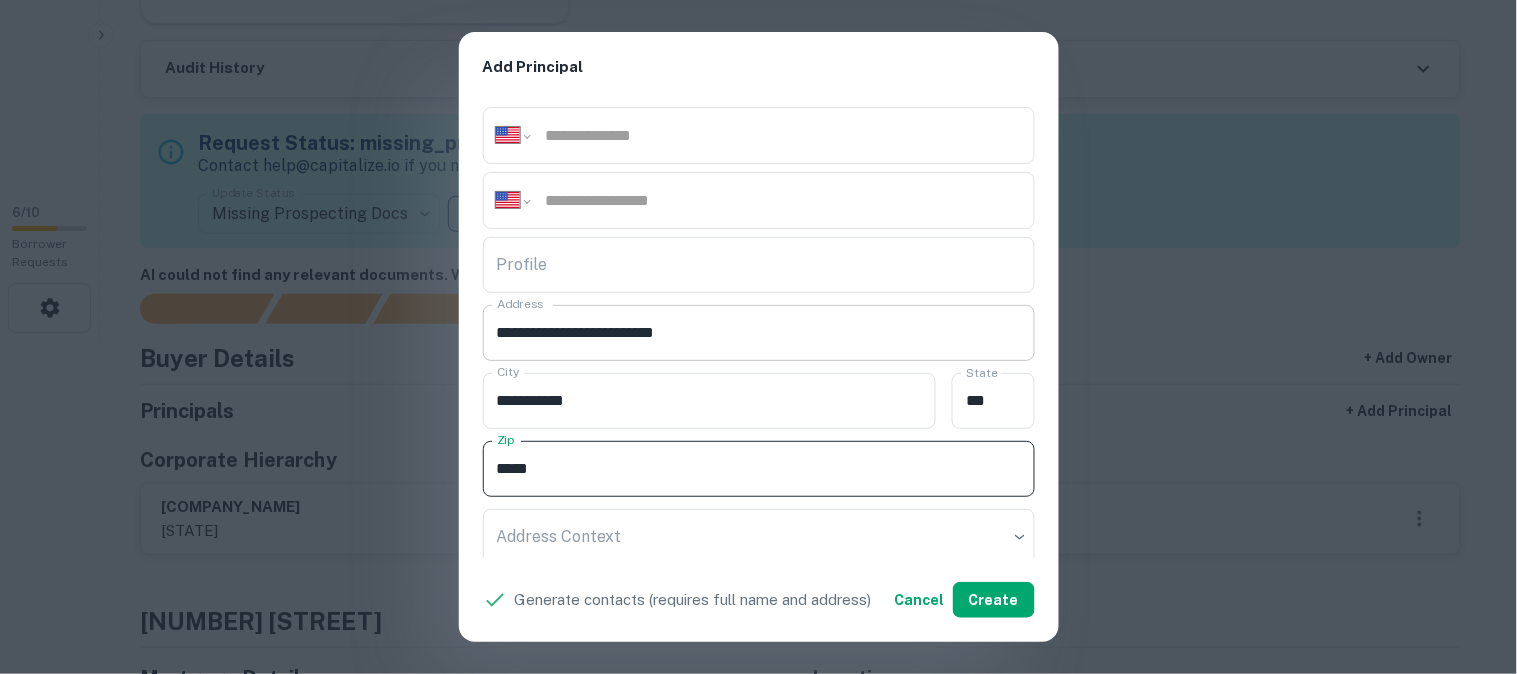 type on "*****" 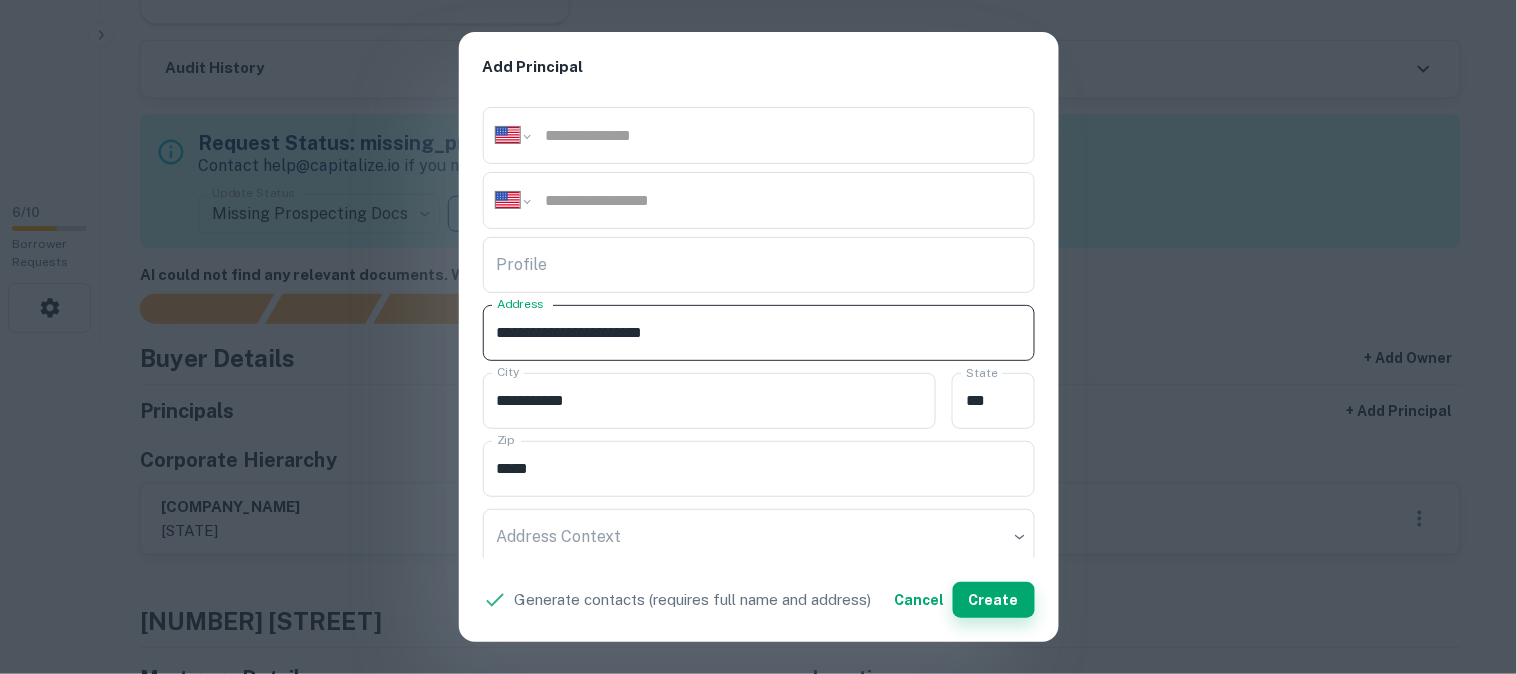 type on "**********" 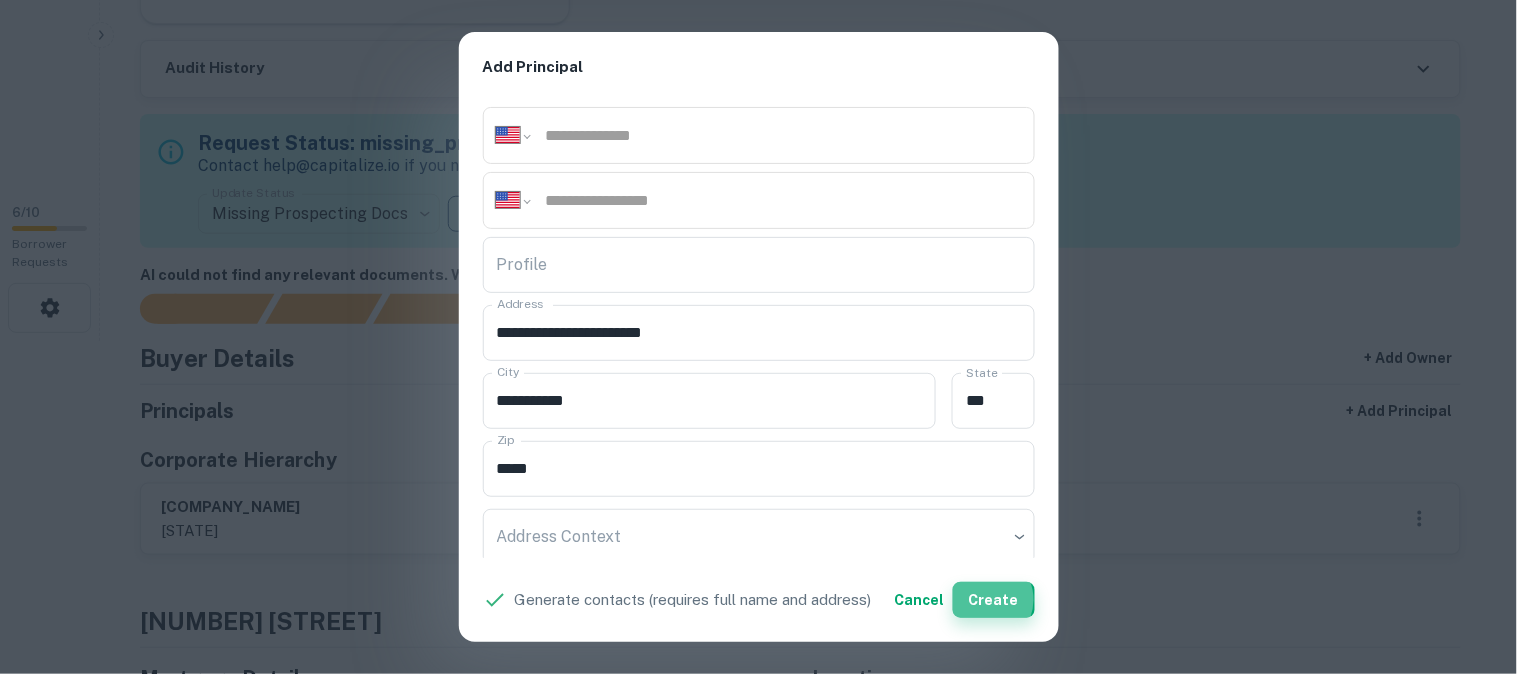 click on "Create" at bounding box center (994, 600) 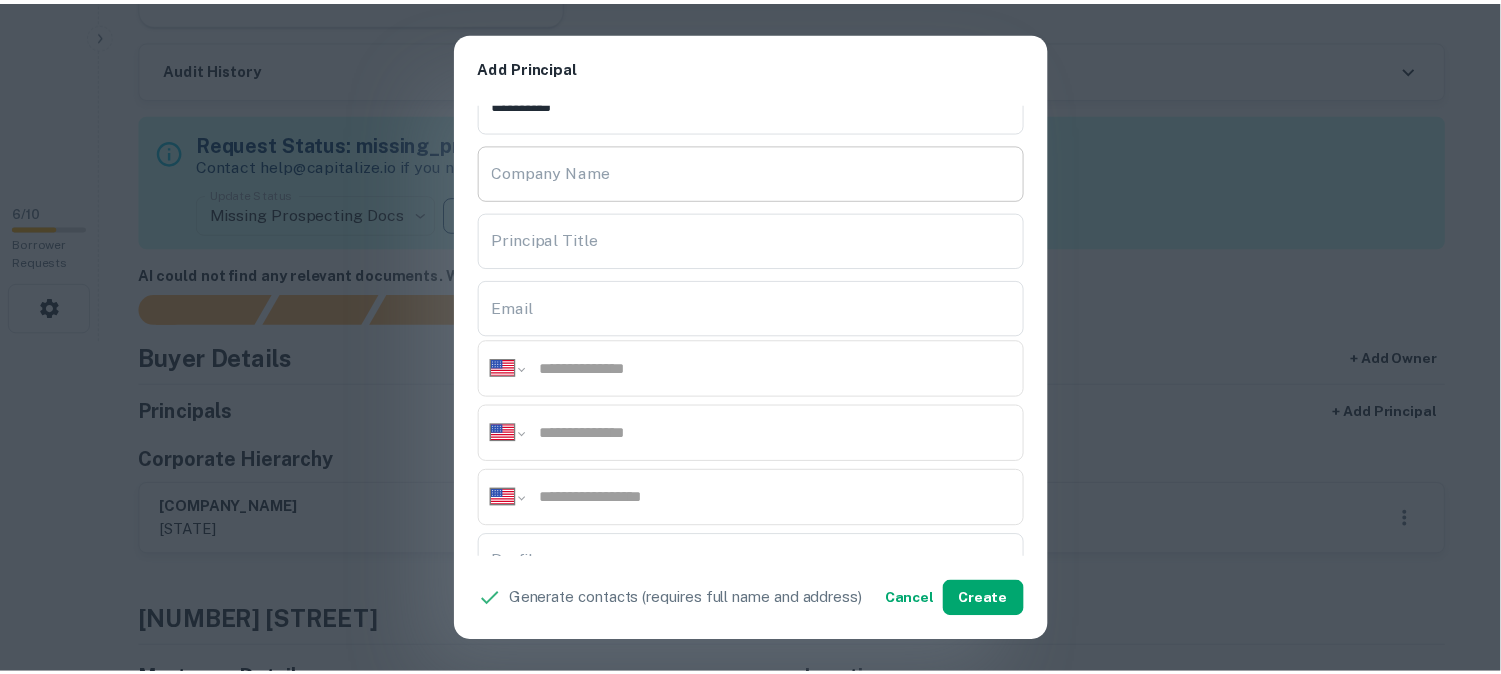 scroll, scrollTop: 0, scrollLeft: 0, axis: both 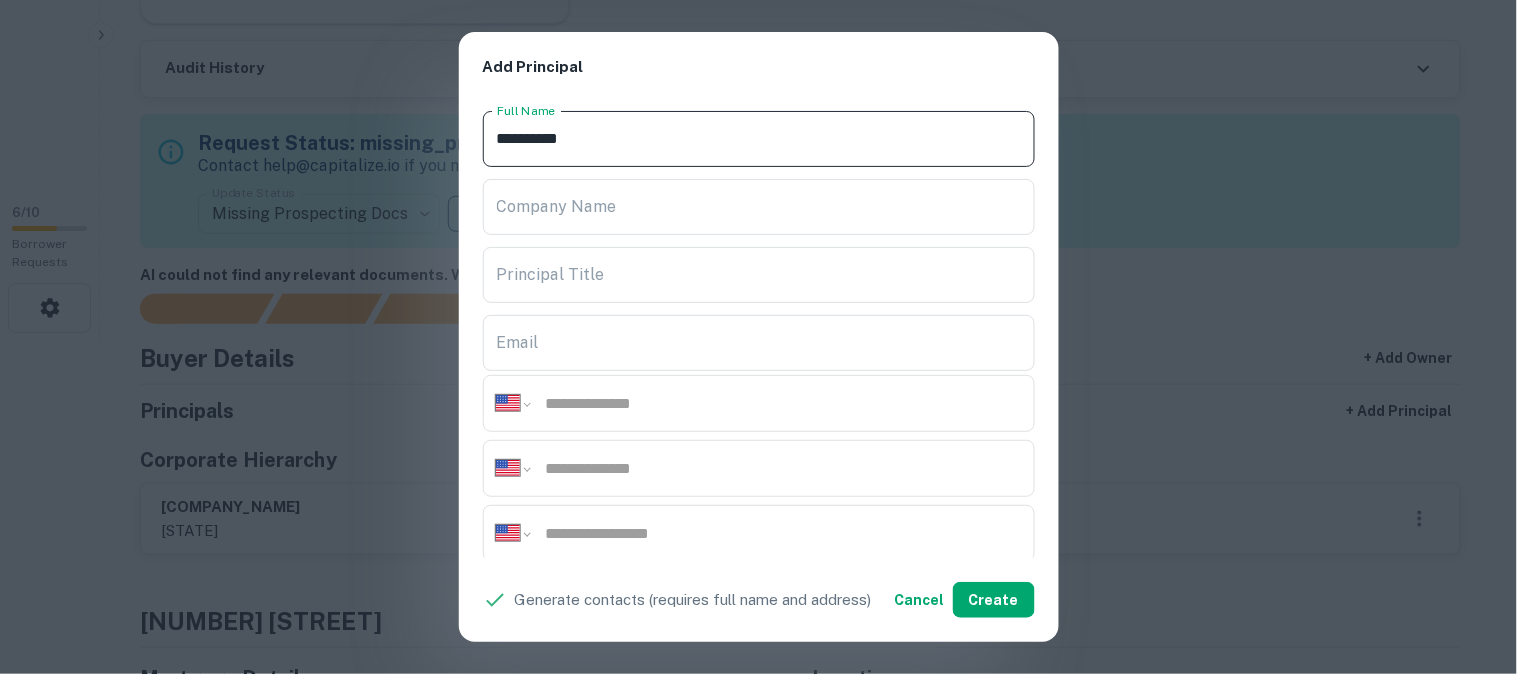 drag, startPoint x: 642, startPoint y: 135, endPoint x: 434, endPoint y: 130, distance: 208.06009 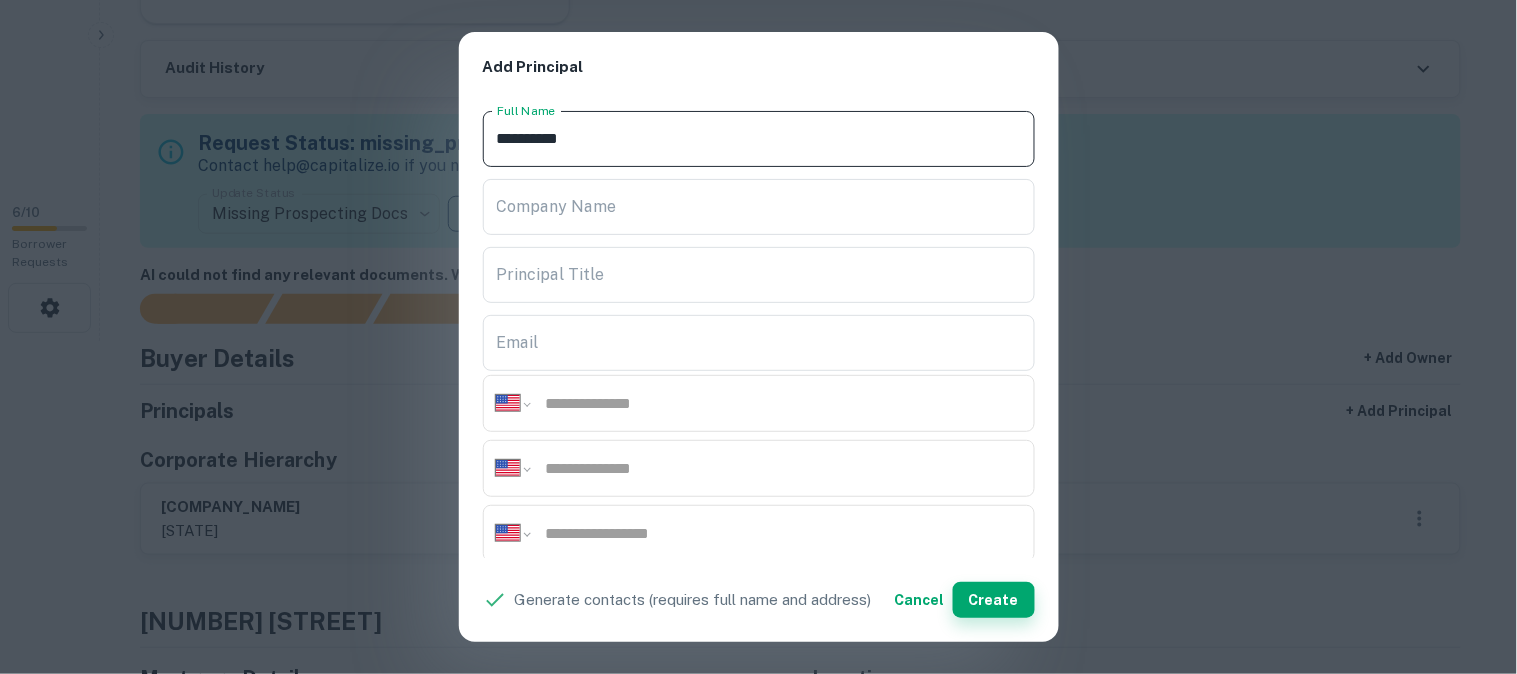 type on "**********" 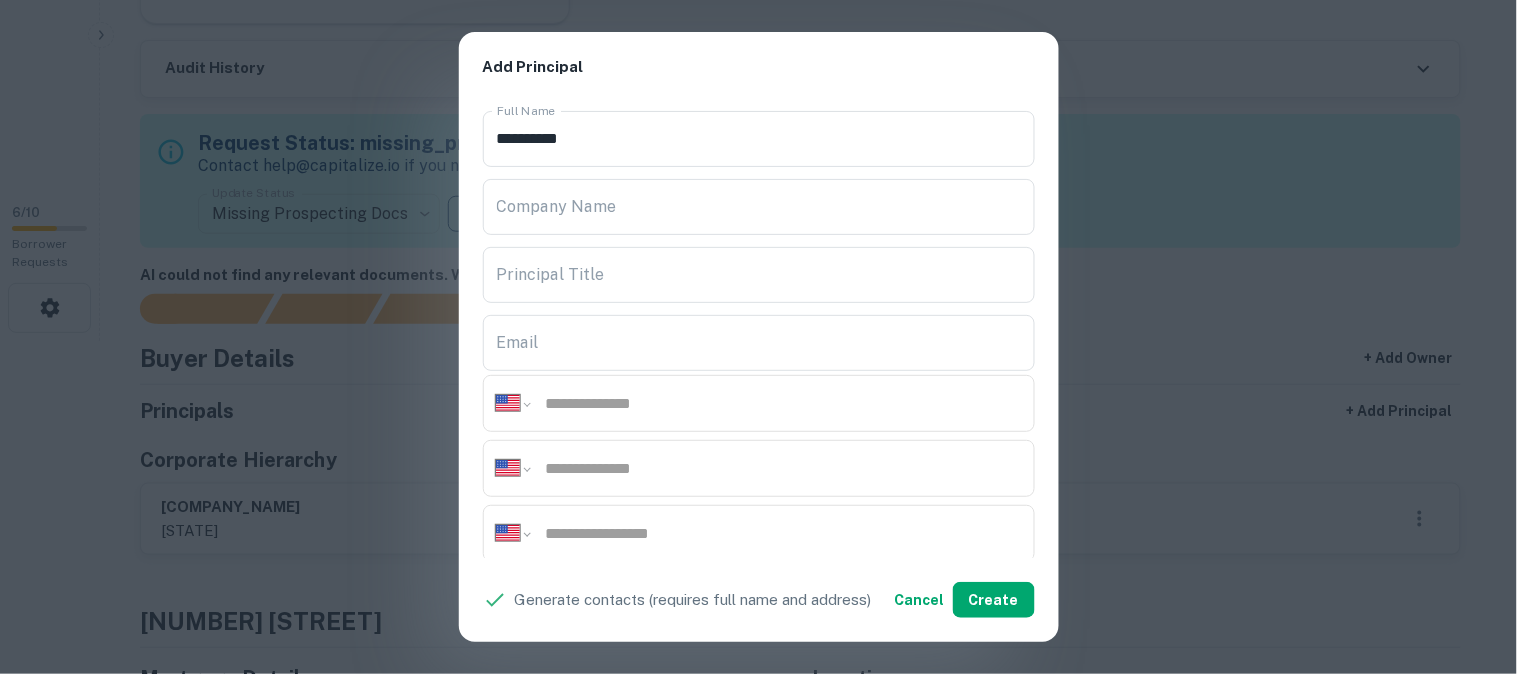 click on "**********" at bounding box center (758, 337) 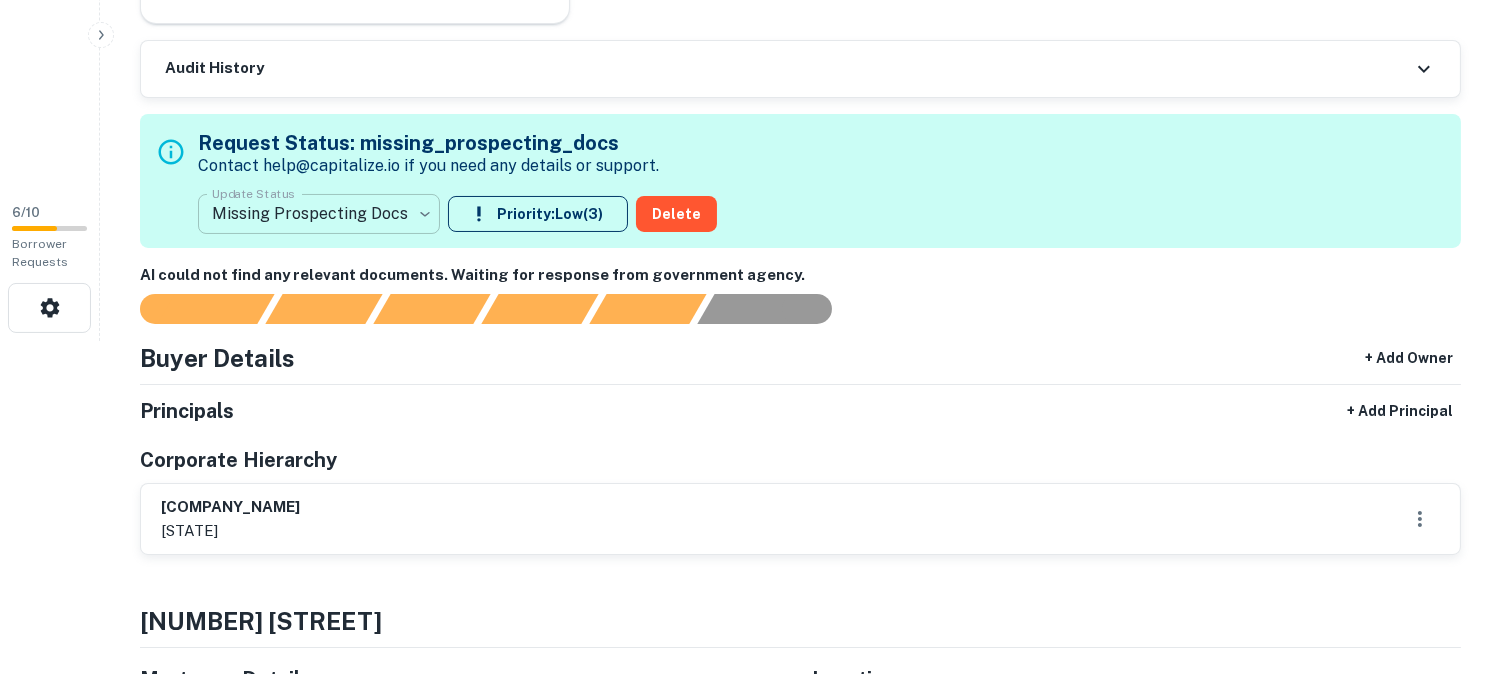 click on "**********" at bounding box center [750, 4] 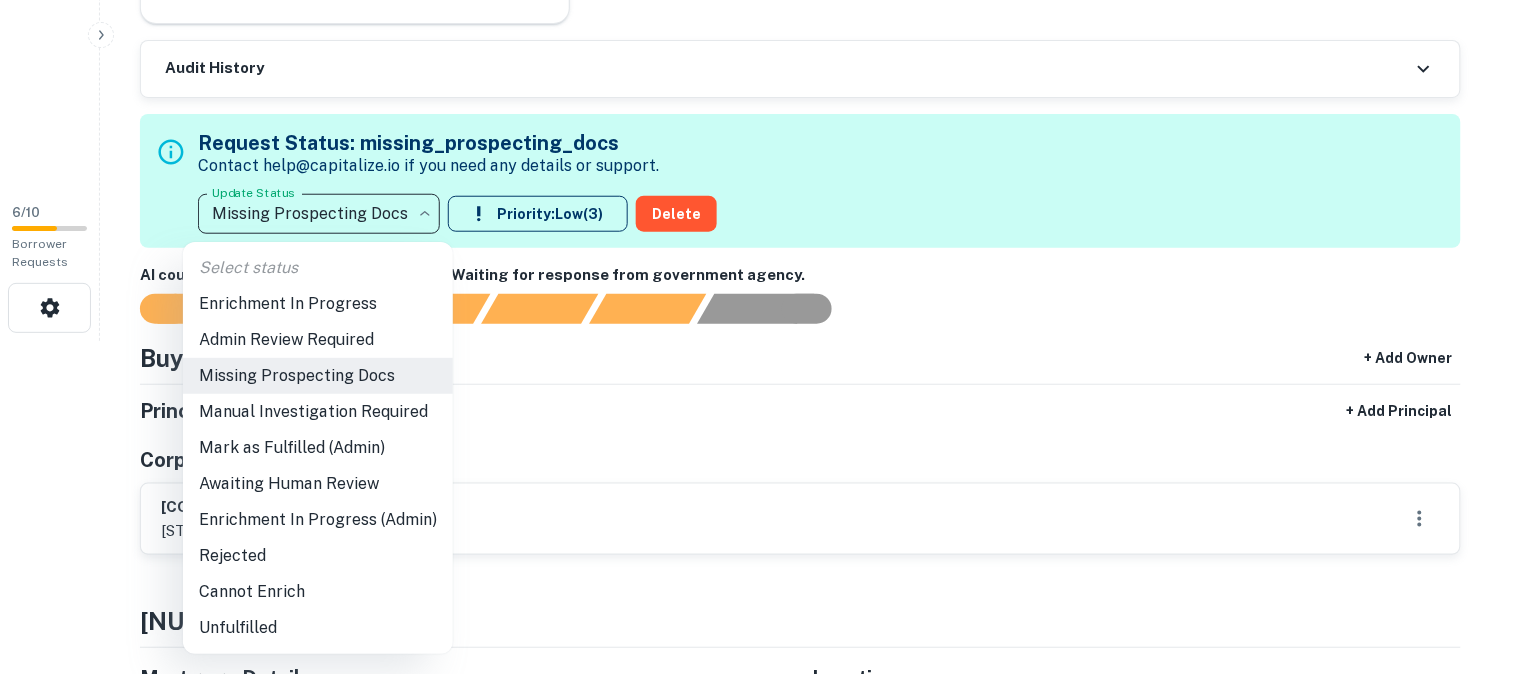 click on "Awaiting Human Review" at bounding box center [318, 484] 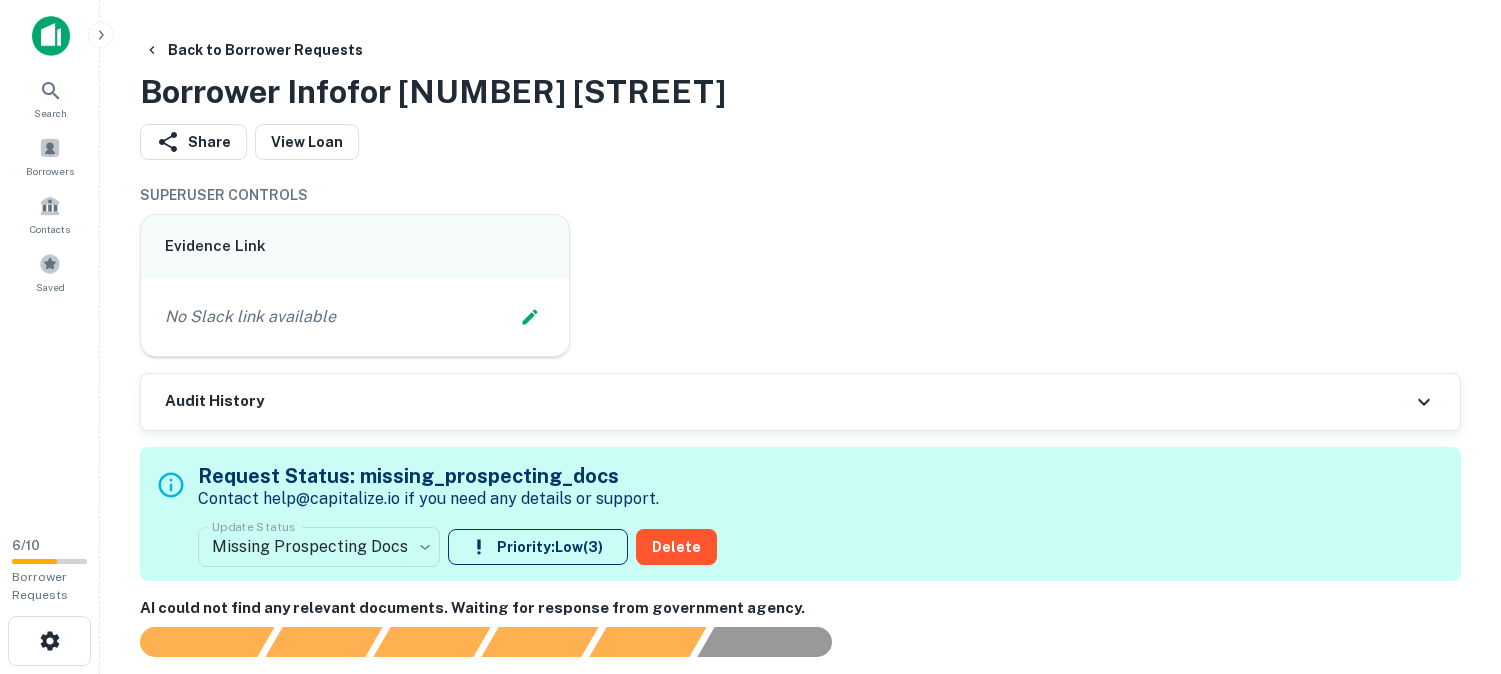 scroll, scrollTop: 0, scrollLeft: 0, axis: both 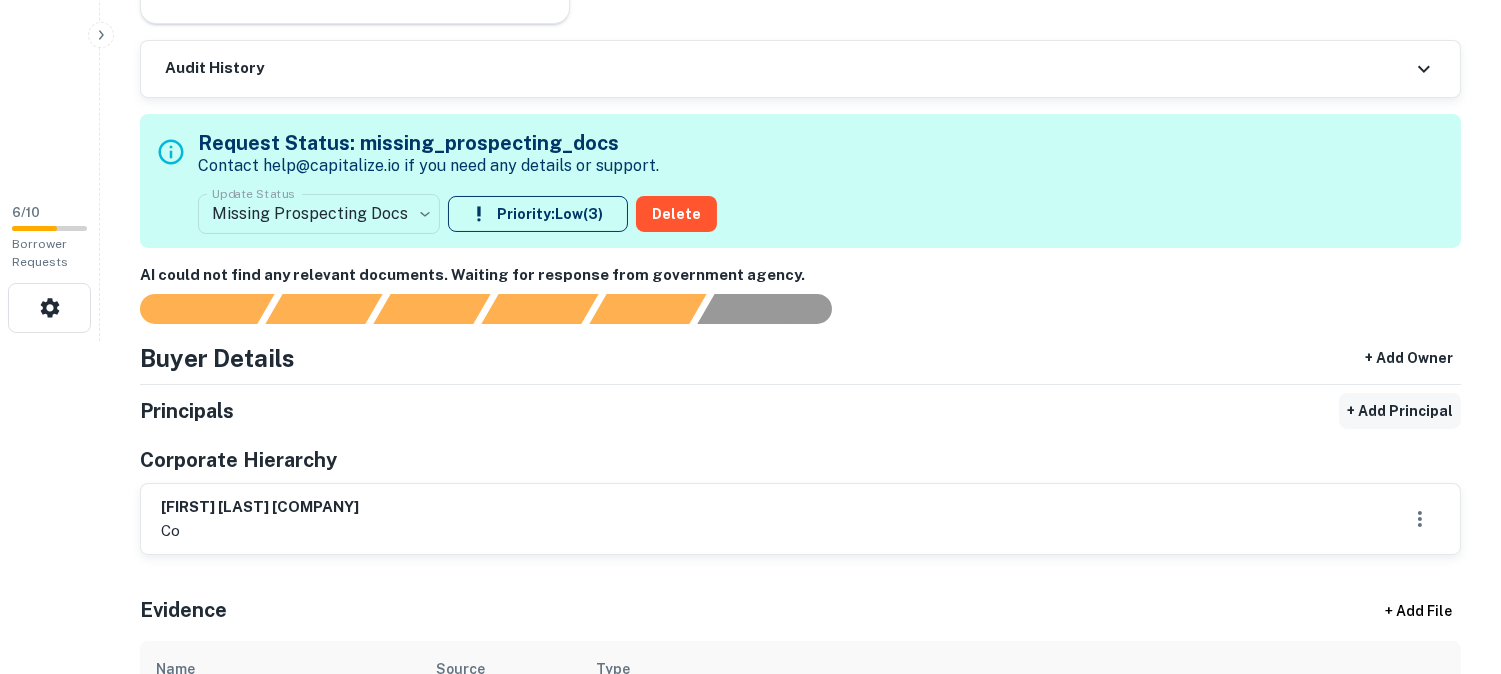 click on "+ Add Principal" at bounding box center [1400, 411] 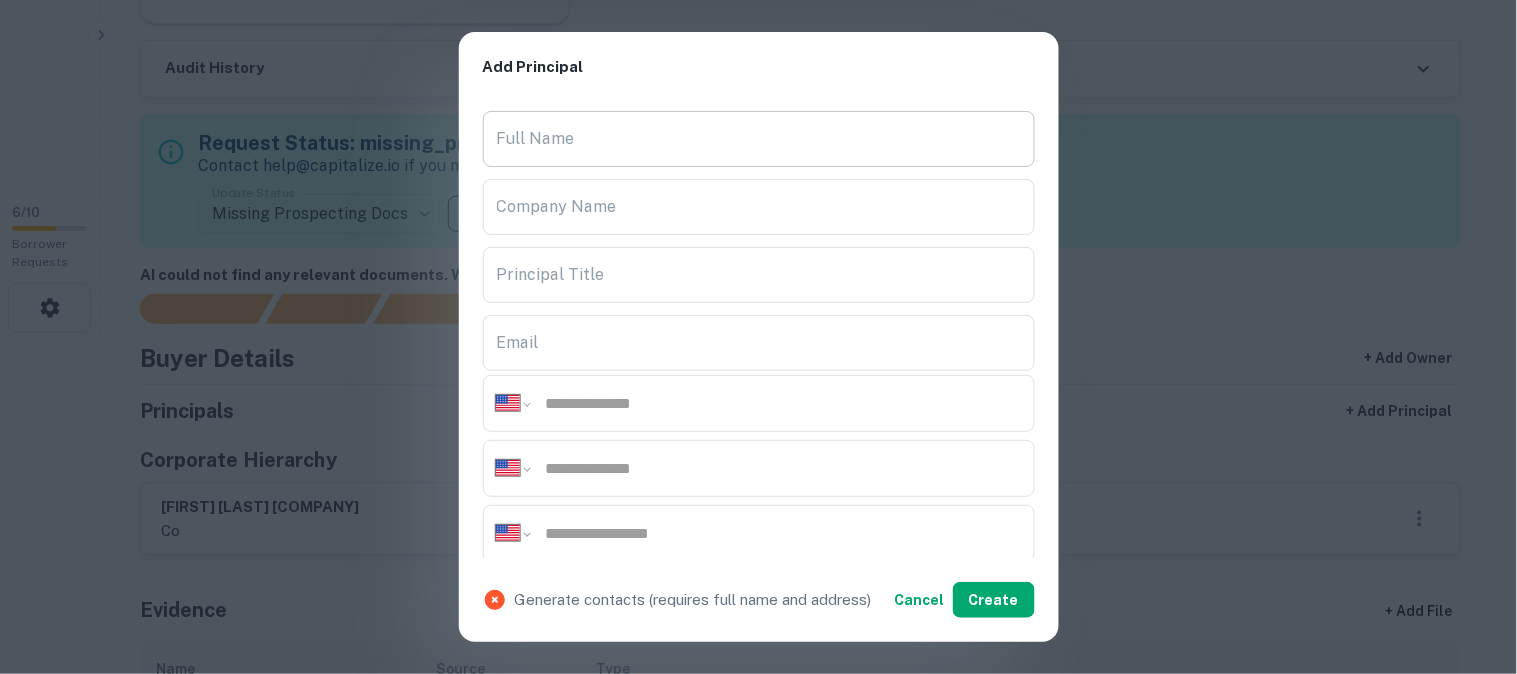 click on "Full Name" at bounding box center (759, 139) 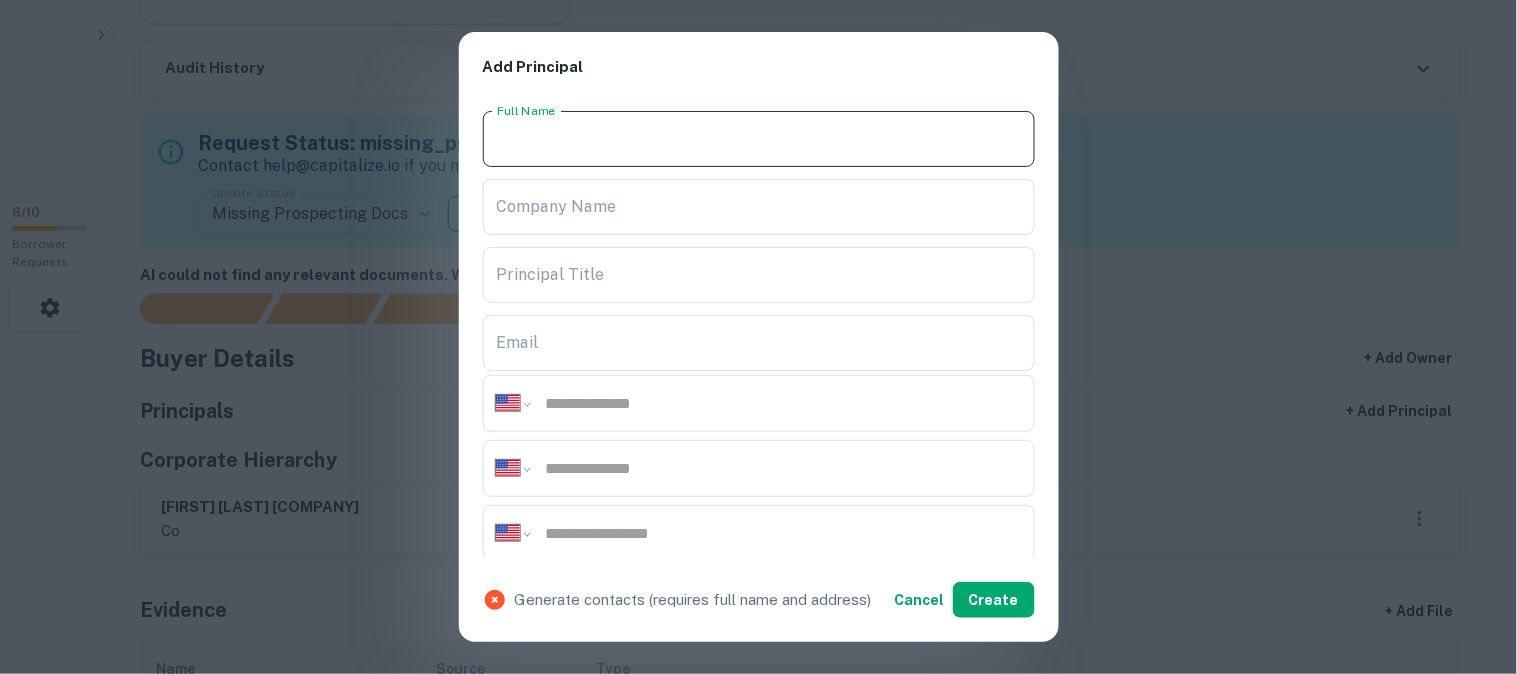 paste on "**********" 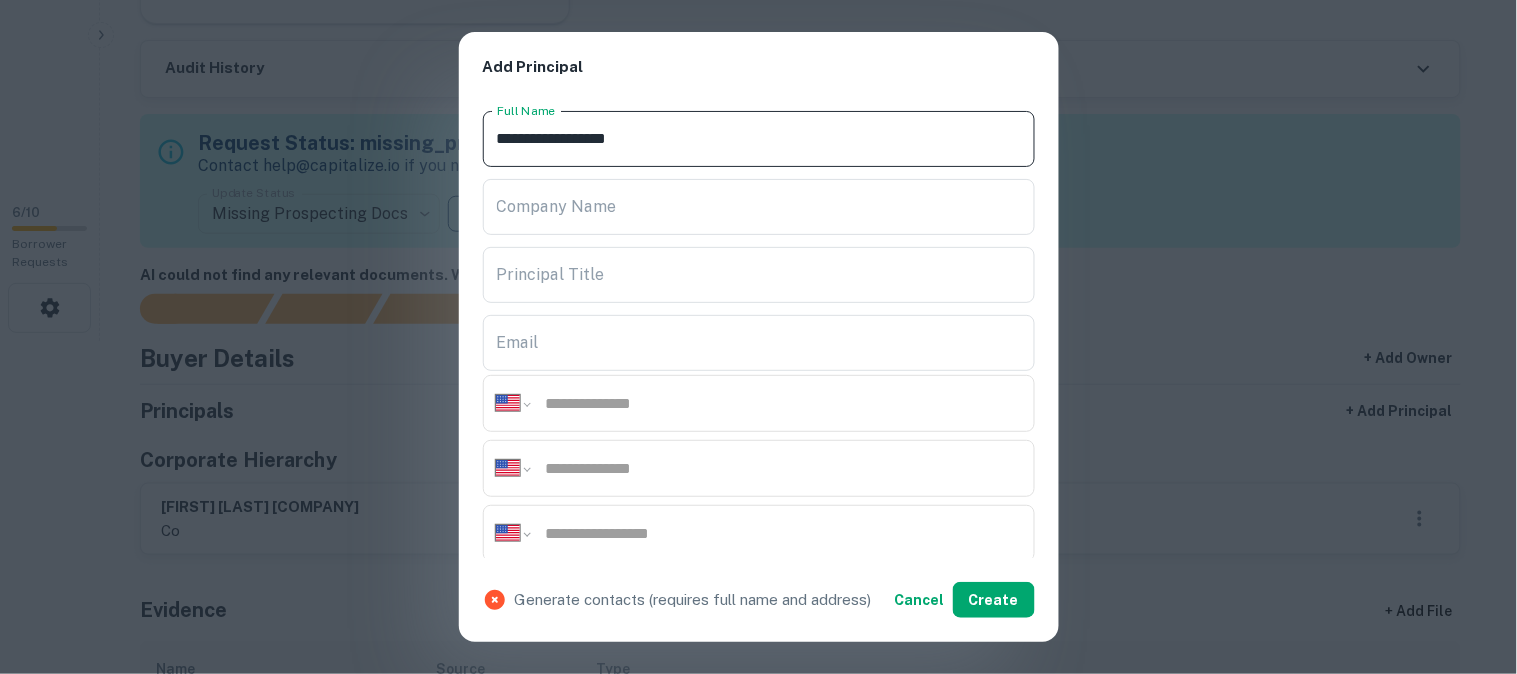 click on "**********" at bounding box center (759, 139) 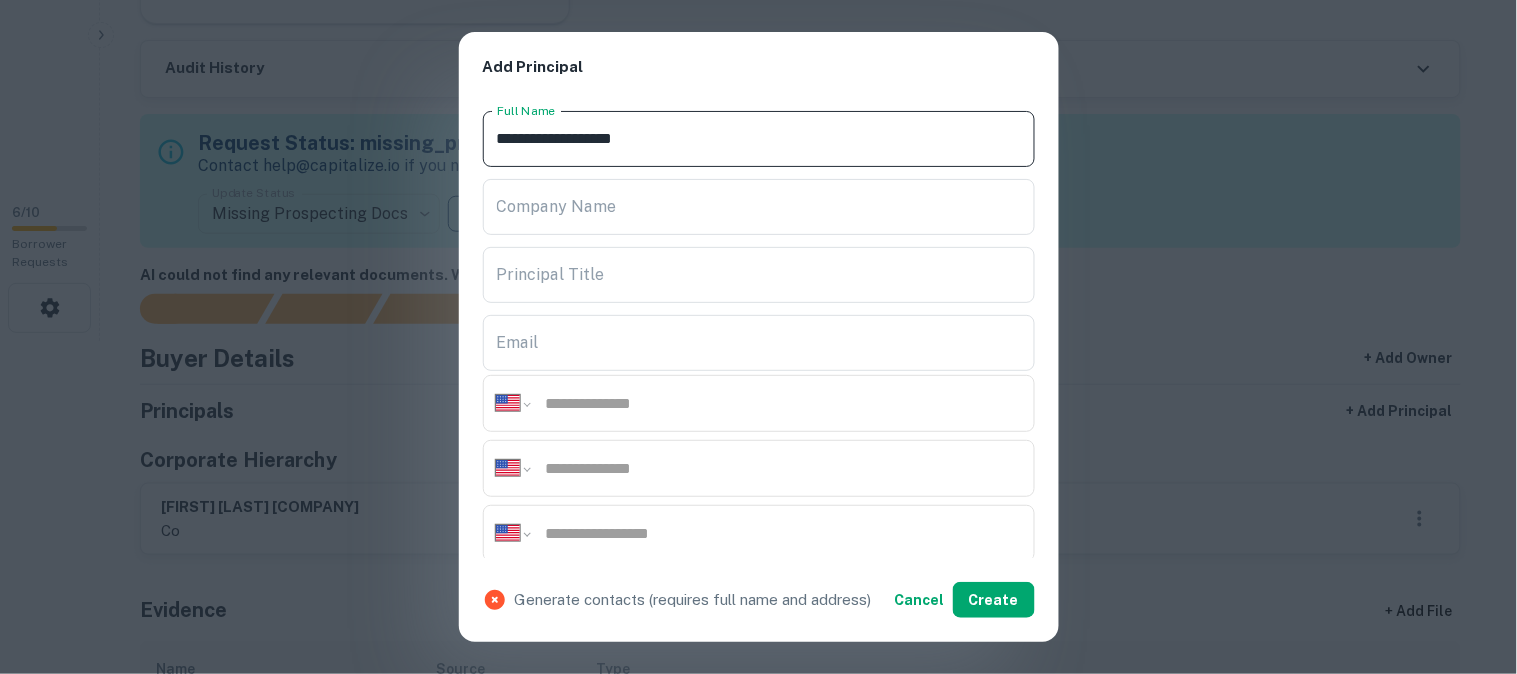 drag, startPoint x: 567, startPoint y: 132, endPoint x: 495, endPoint y: 134, distance: 72.02777 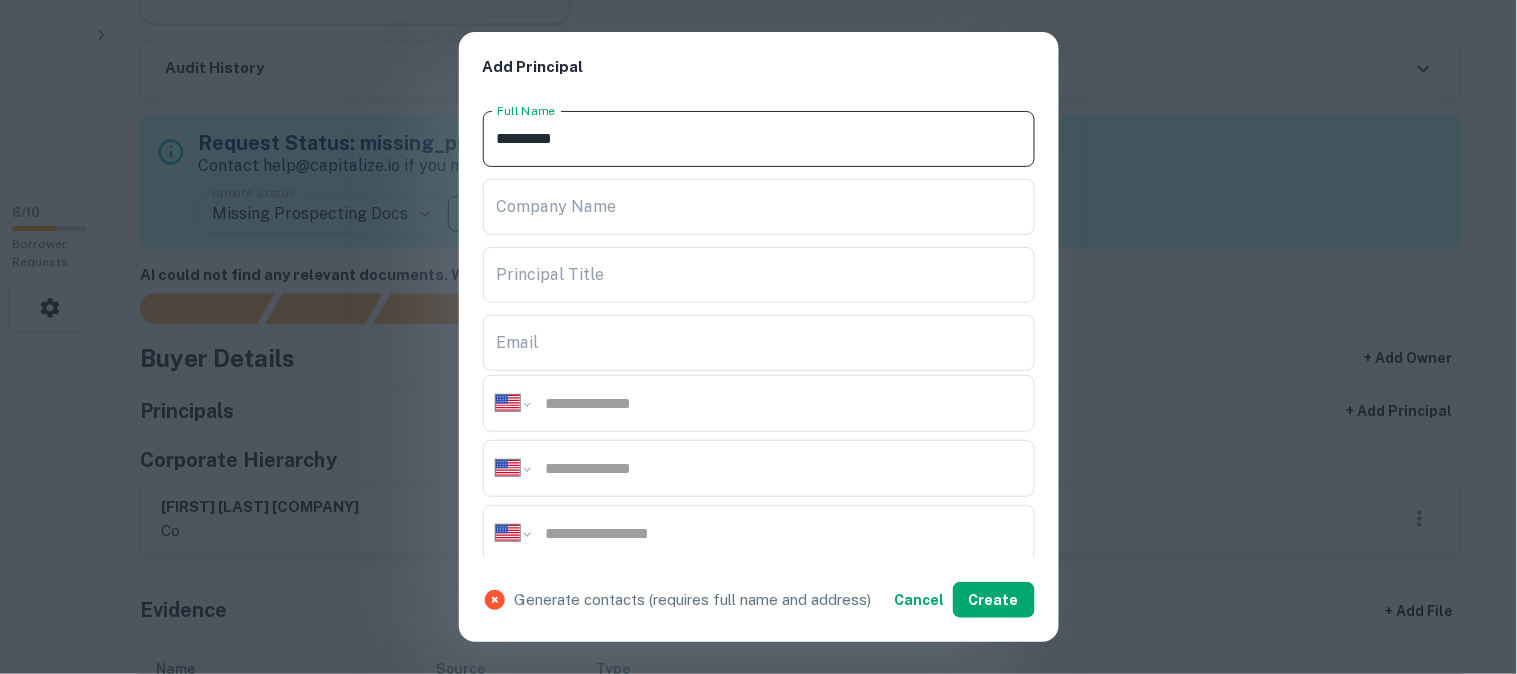 click on "*********" at bounding box center [759, 139] 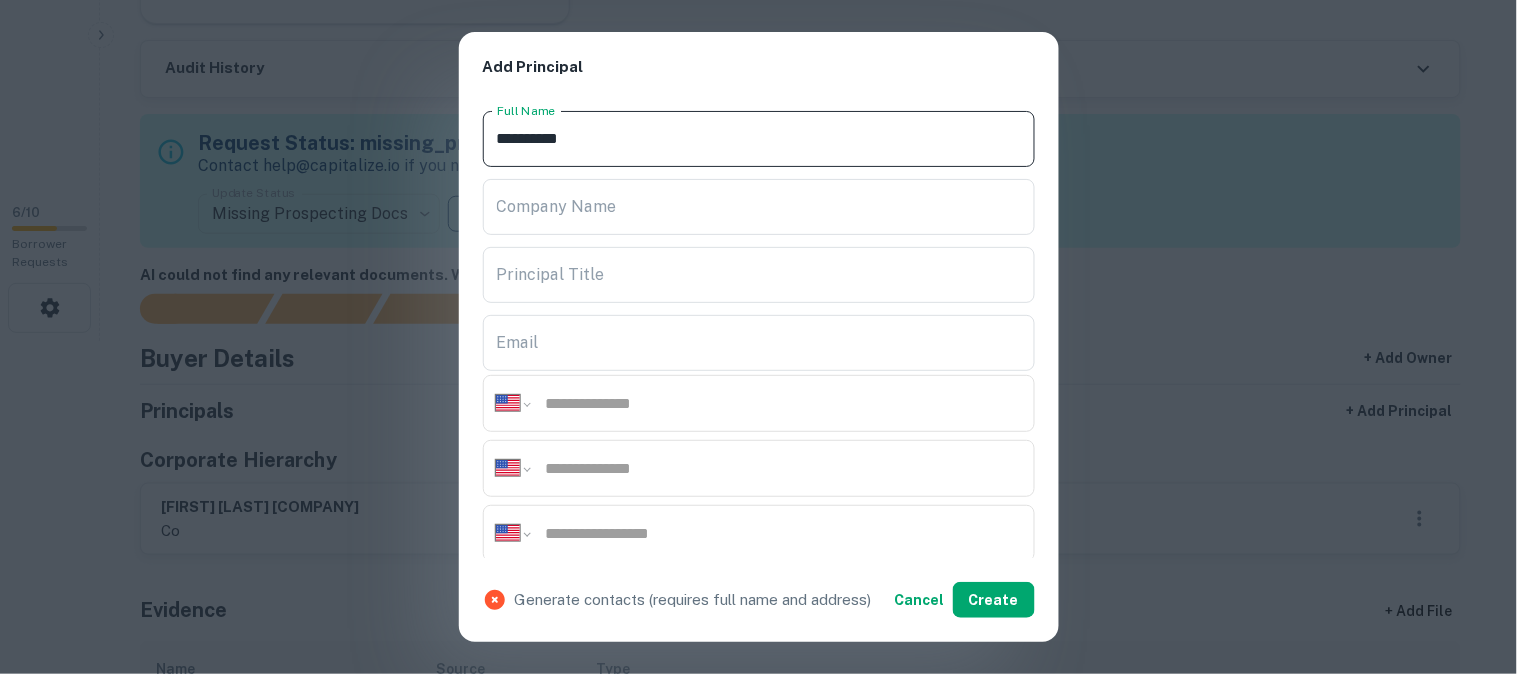 paste on "**********" 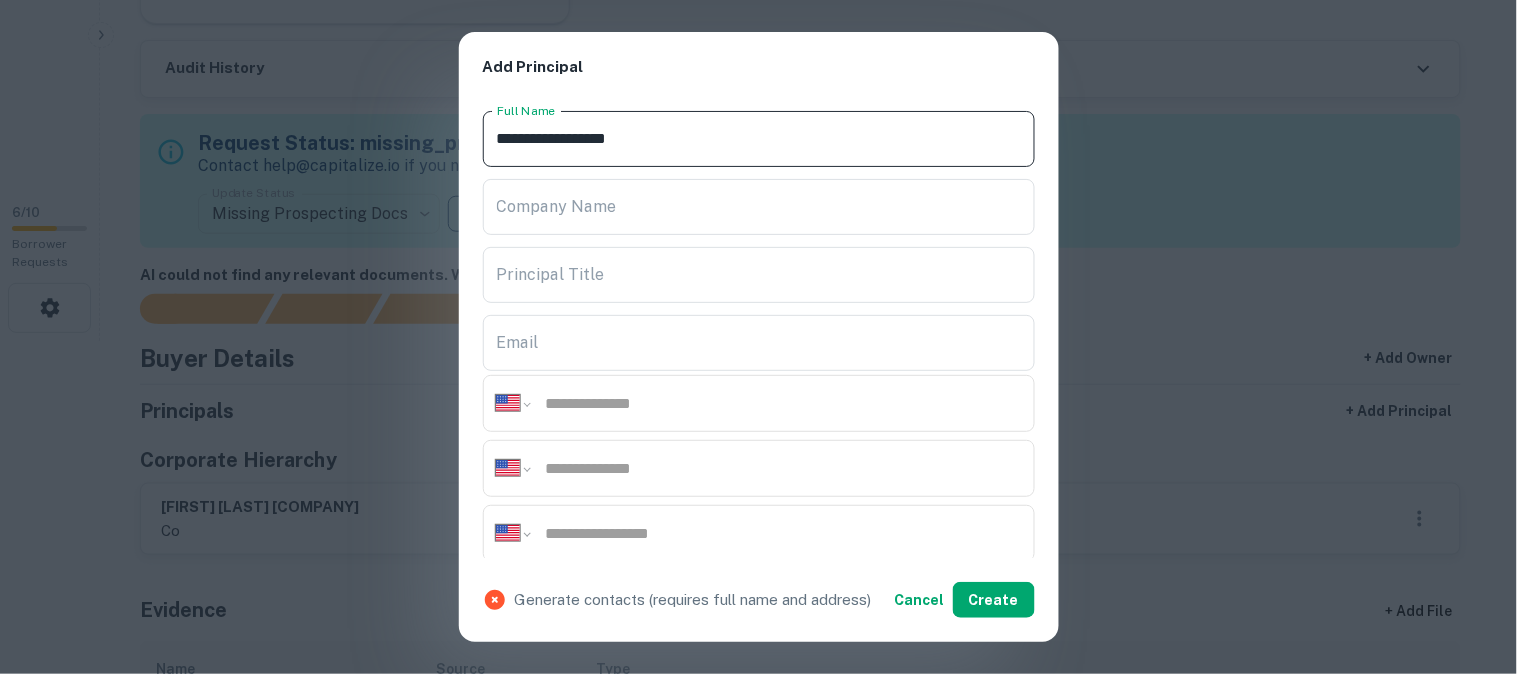 type on "**********" 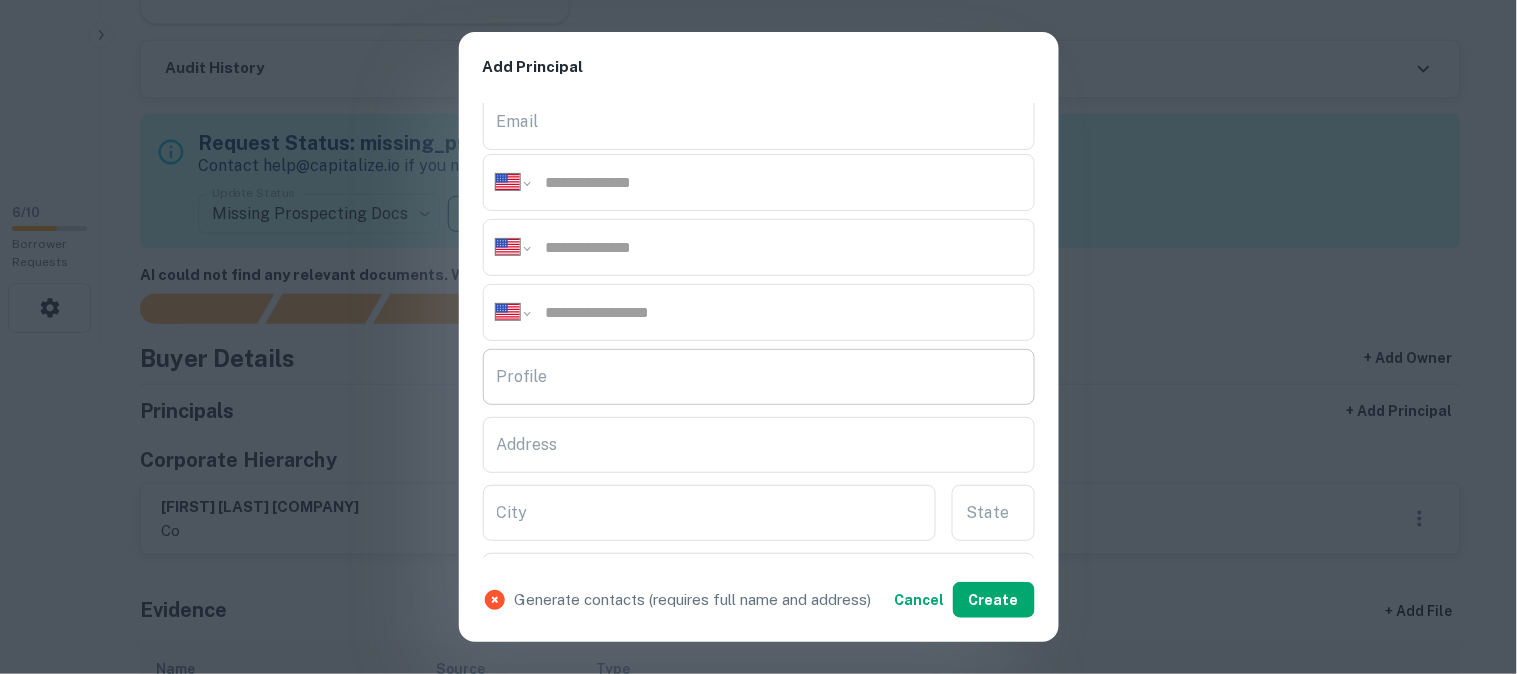 scroll, scrollTop: 222, scrollLeft: 0, axis: vertical 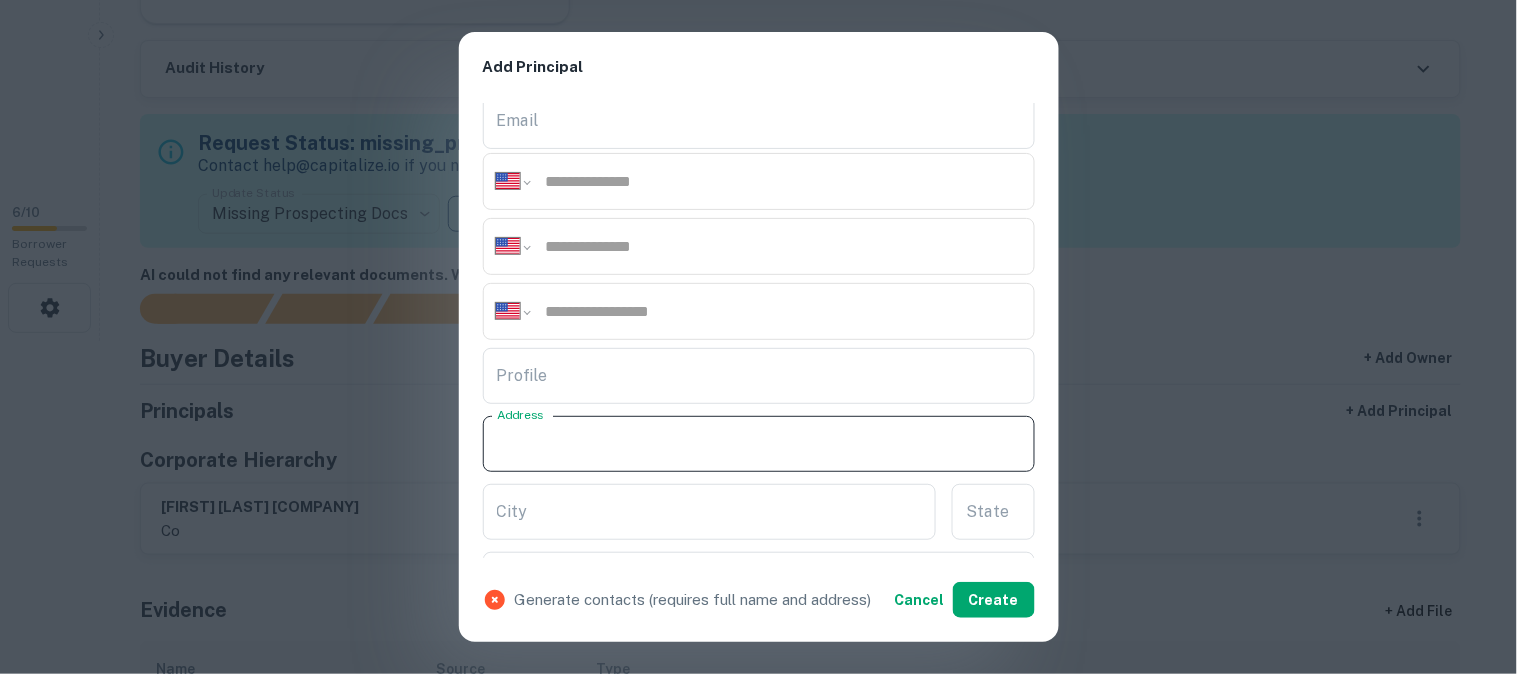 click on "Address" at bounding box center (759, 444) 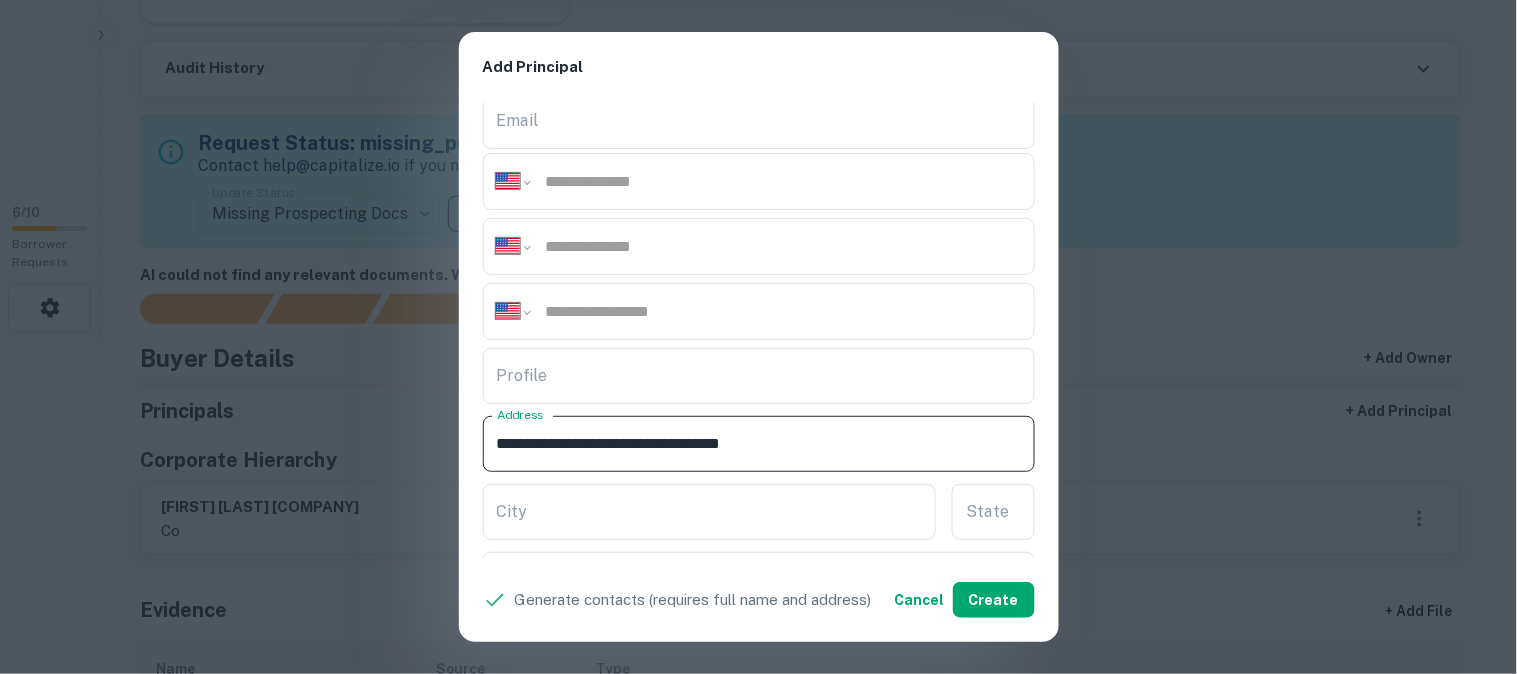 drag, startPoint x: 654, startPoint y: 442, endPoint x: 701, endPoint y: 460, distance: 50.32892 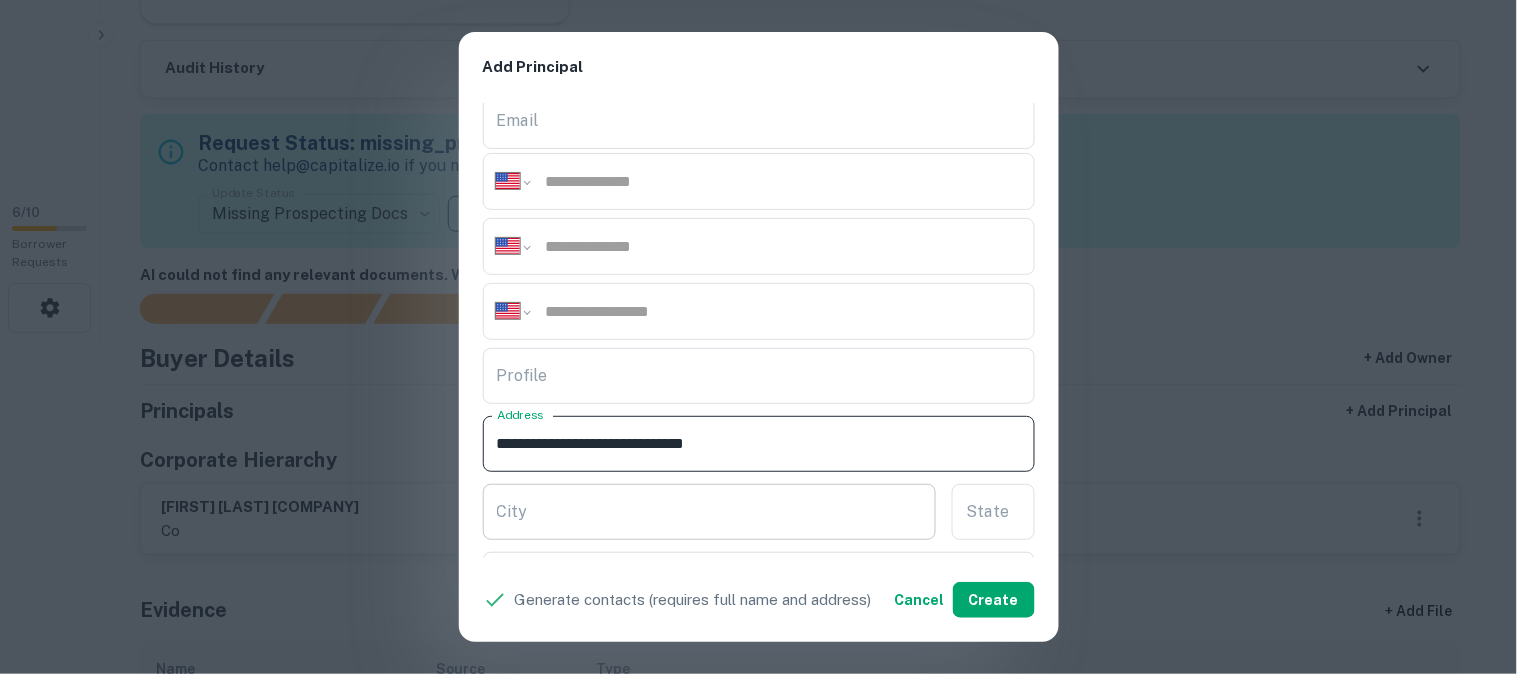 type on "**********" 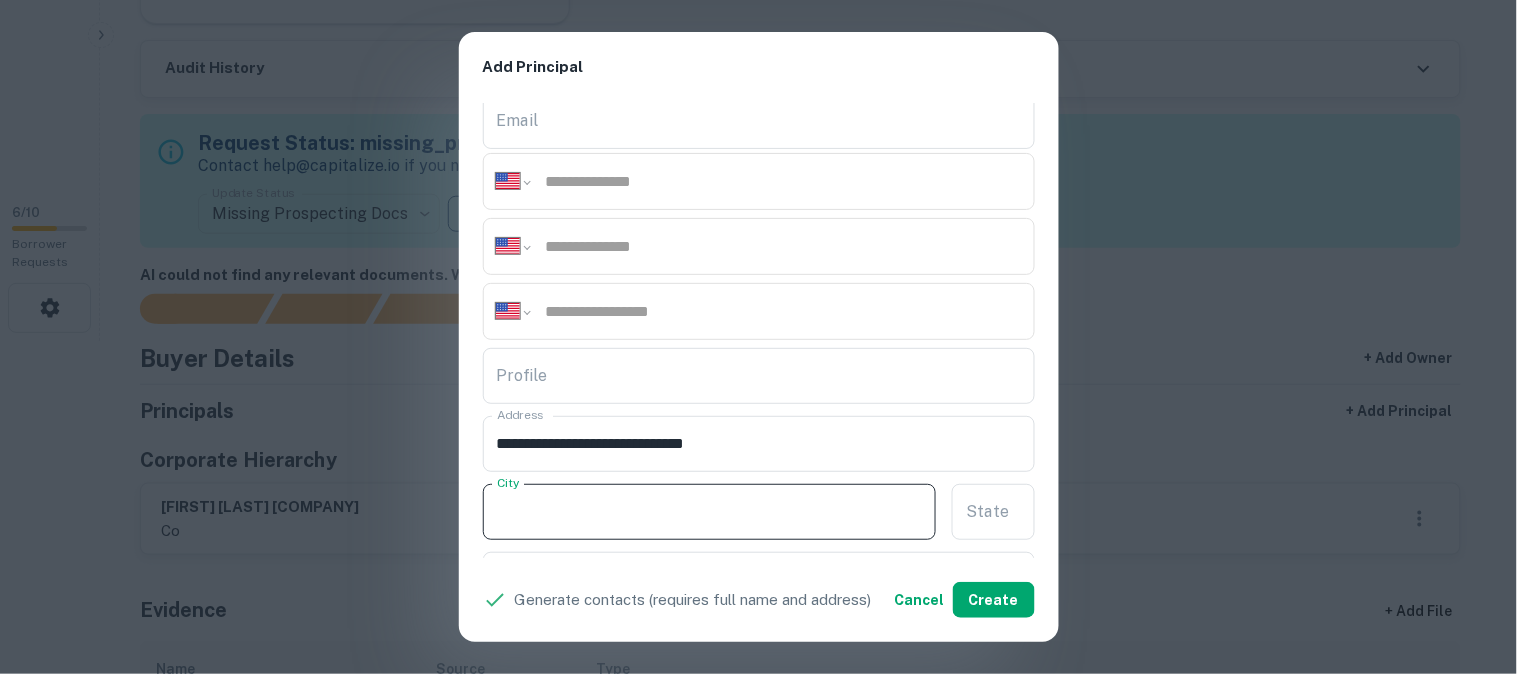 paste on "******" 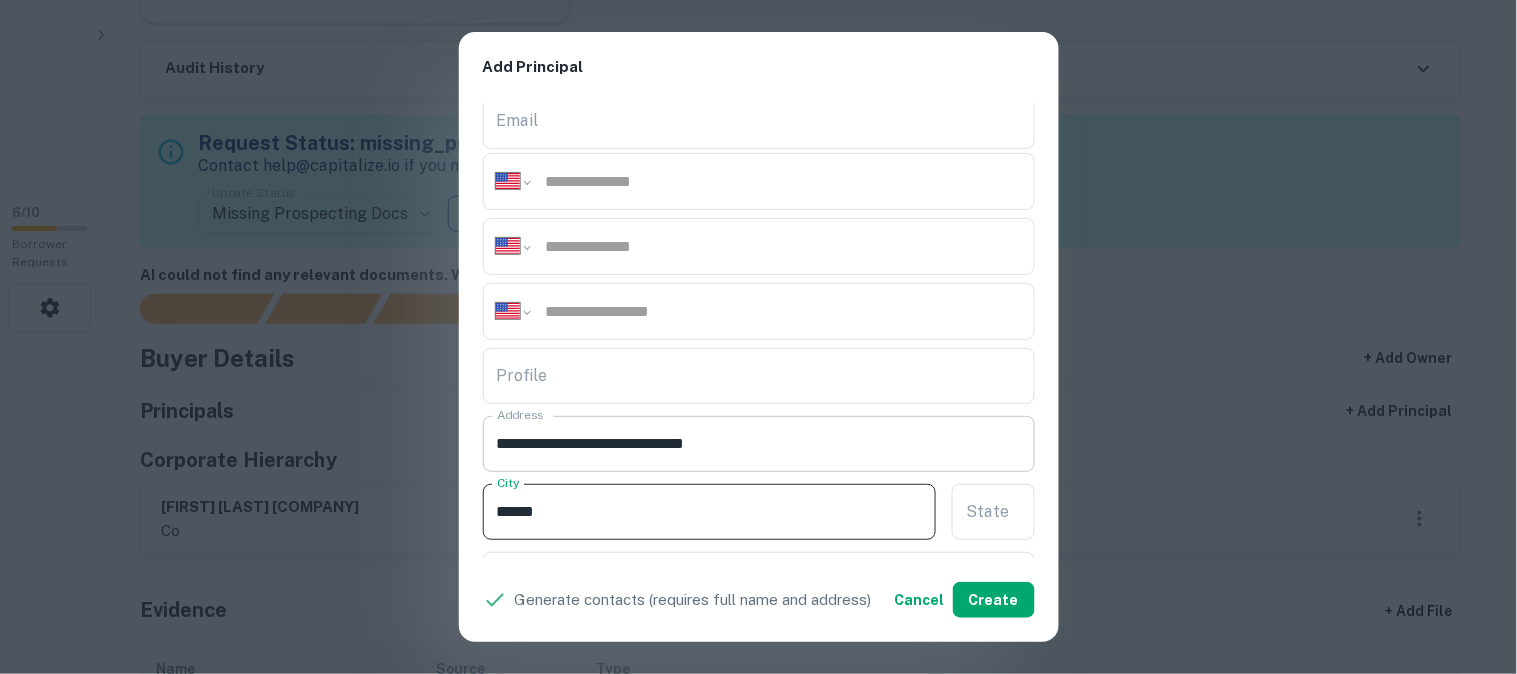 type on "******" 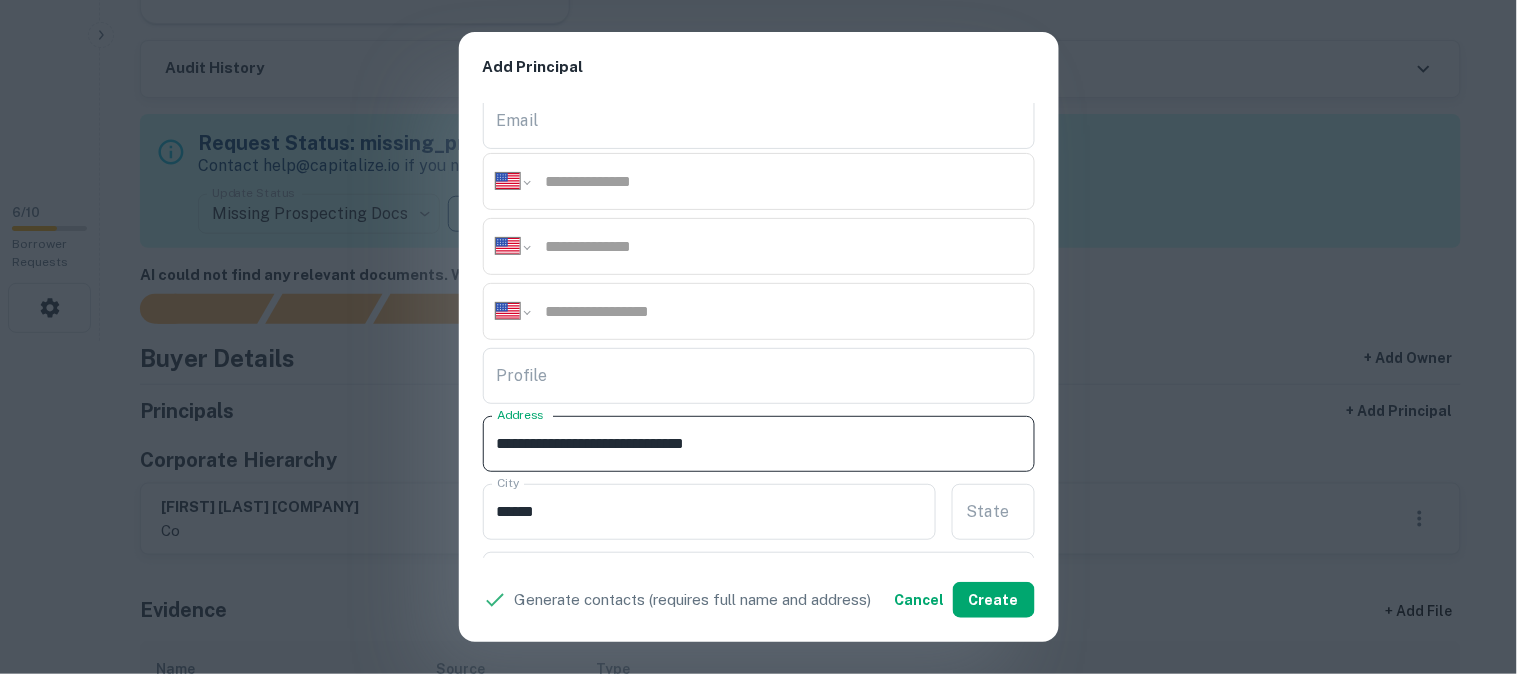 drag, startPoint x: 662, startPoint y: 442, endPoint x: 687, endPoint y: 456, distance: 28.653097 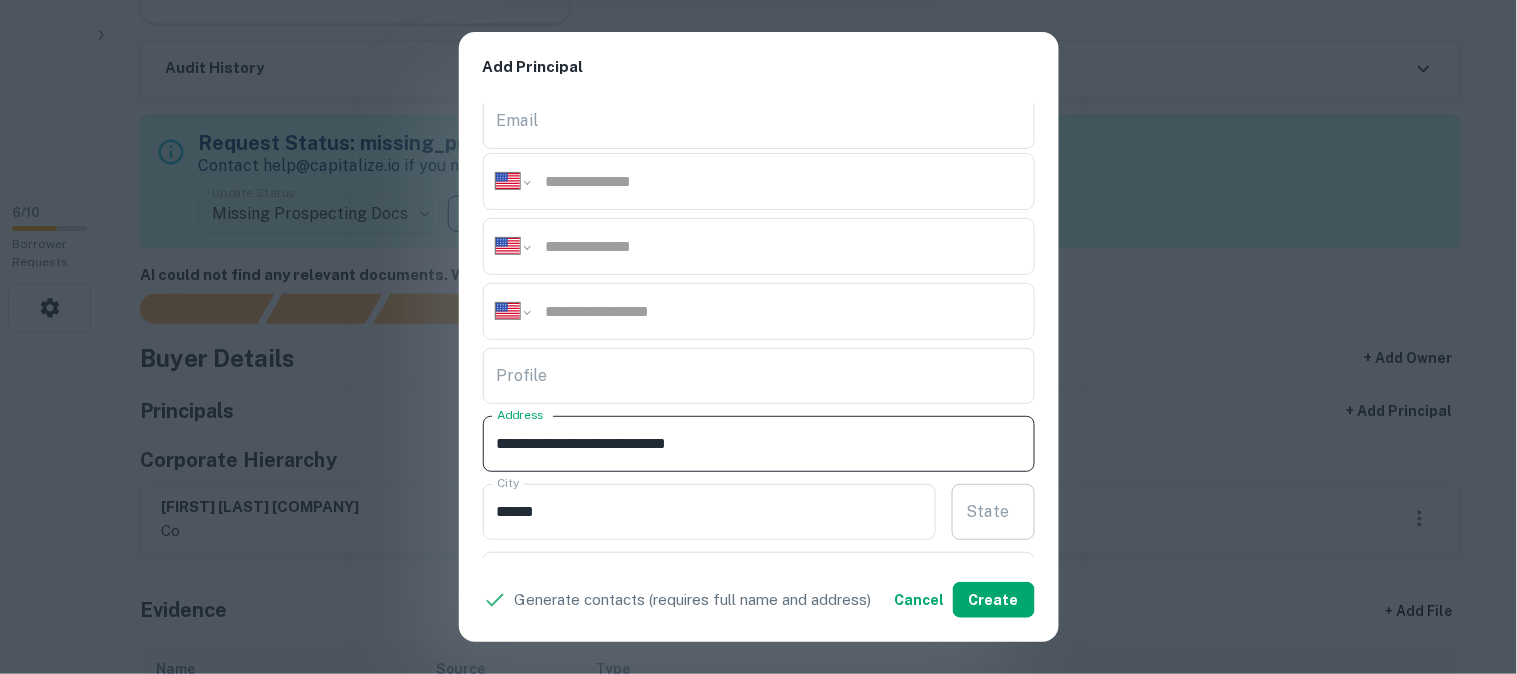 type on "**********" 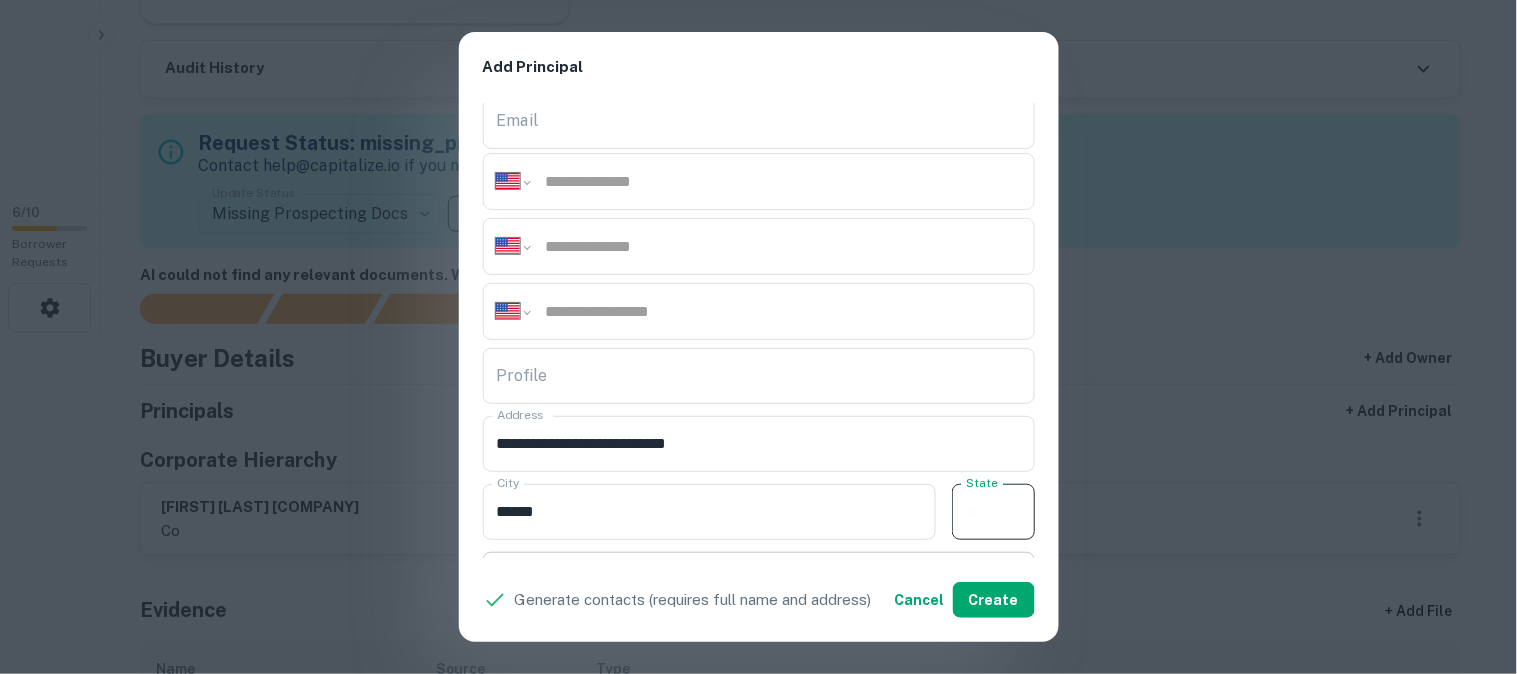 paste on "**" 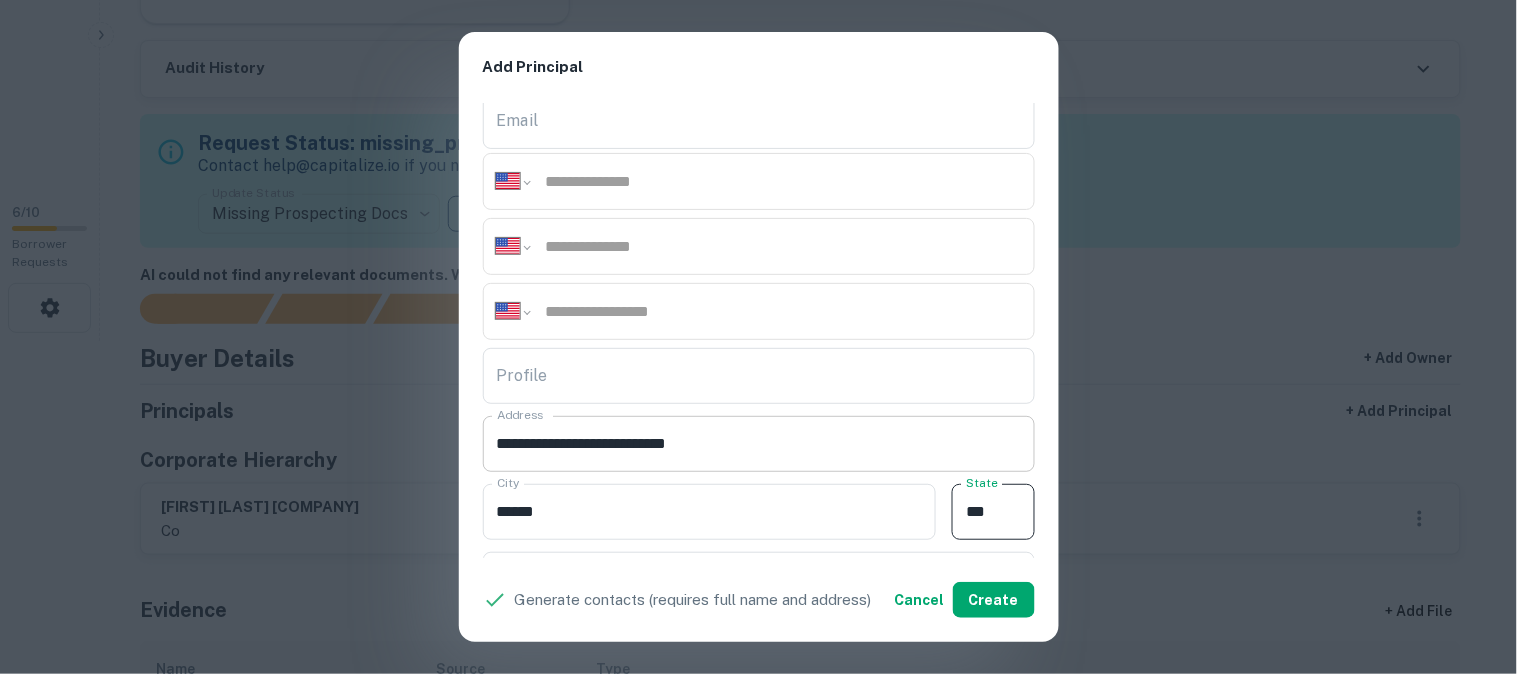 type on "**" 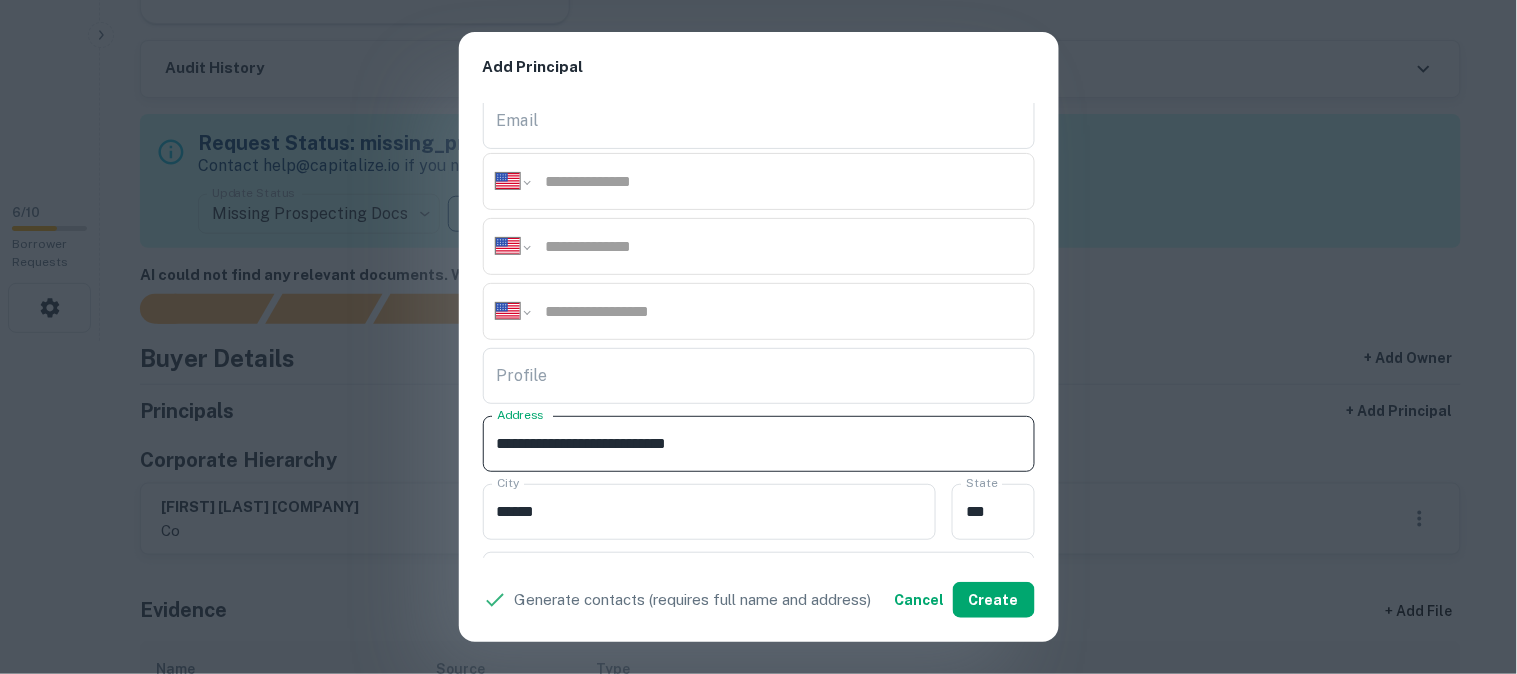 click on "**********" at bounding box center (759, 444) 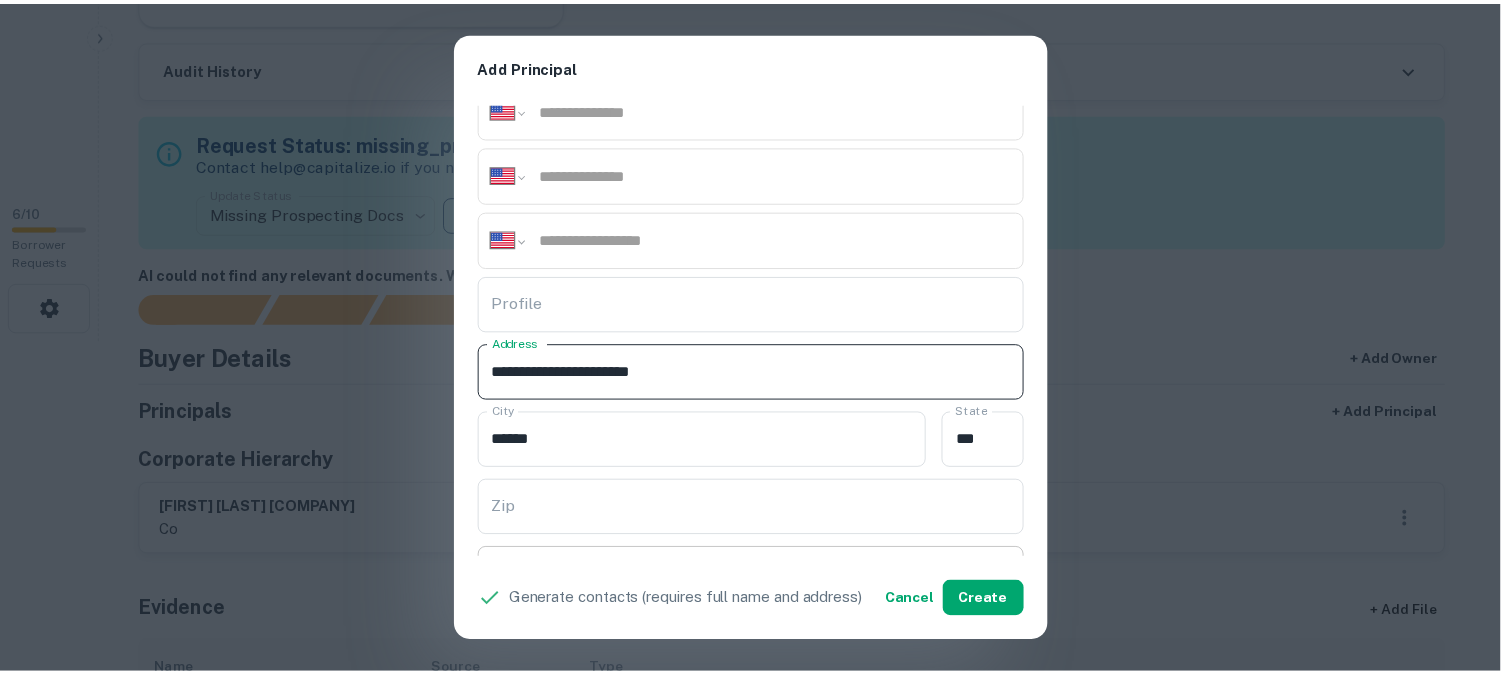 scroll, scrollTop: 333, scrollLeft: 0, axis: vertical 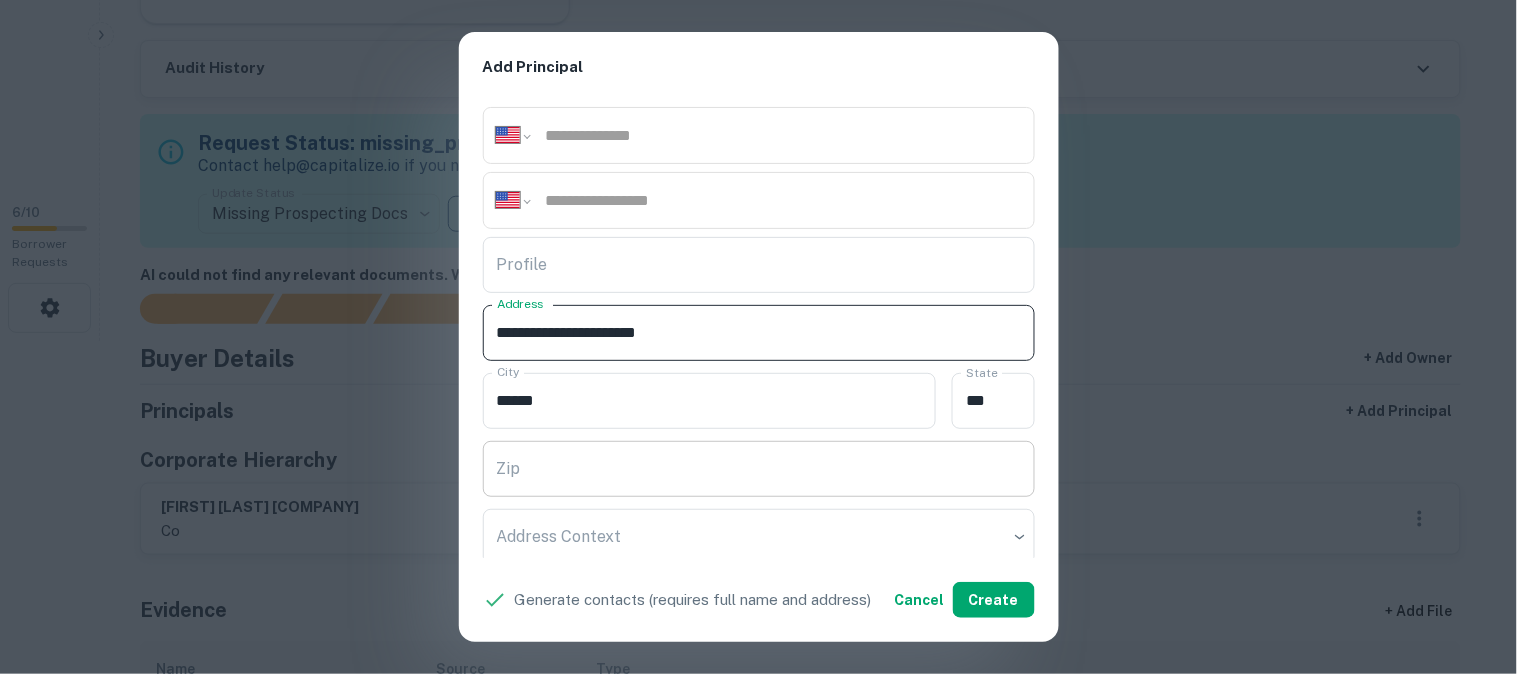 type on "**********" 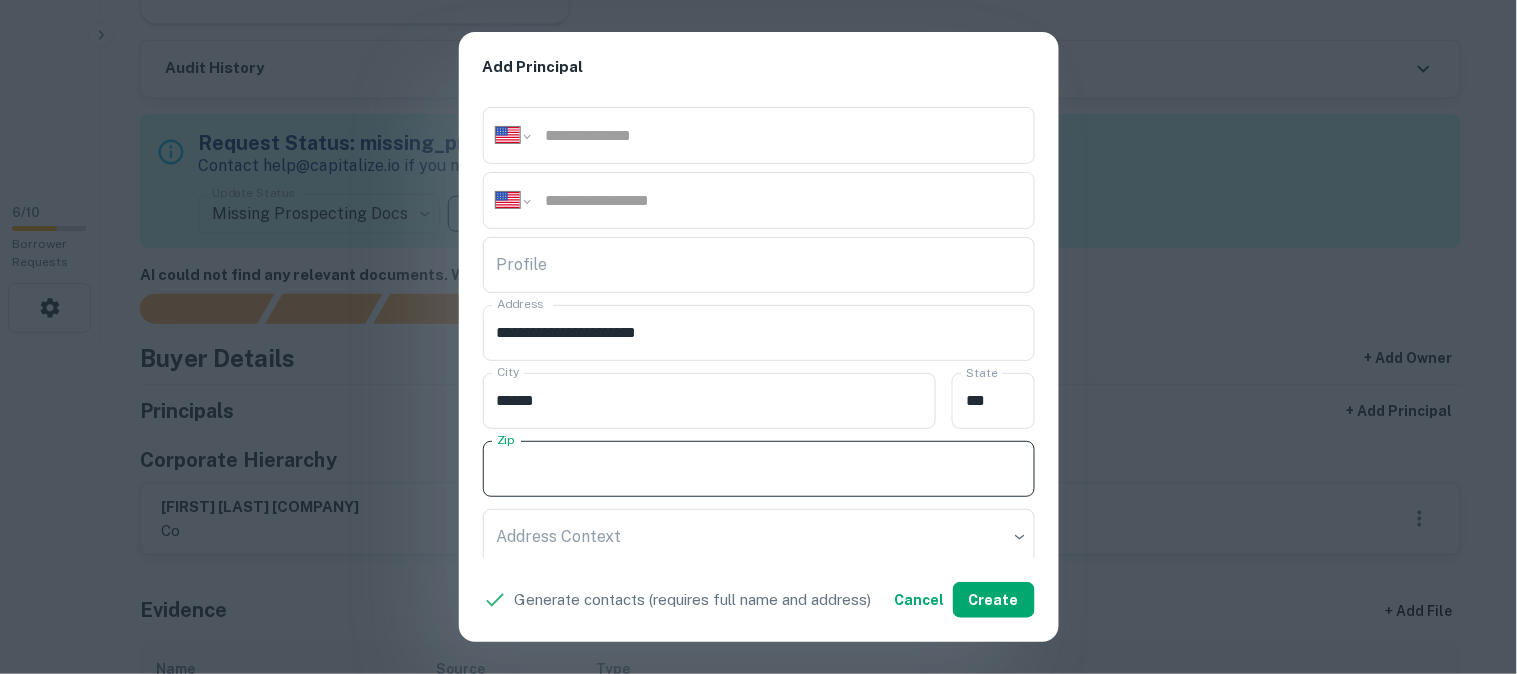 paste on "*****" 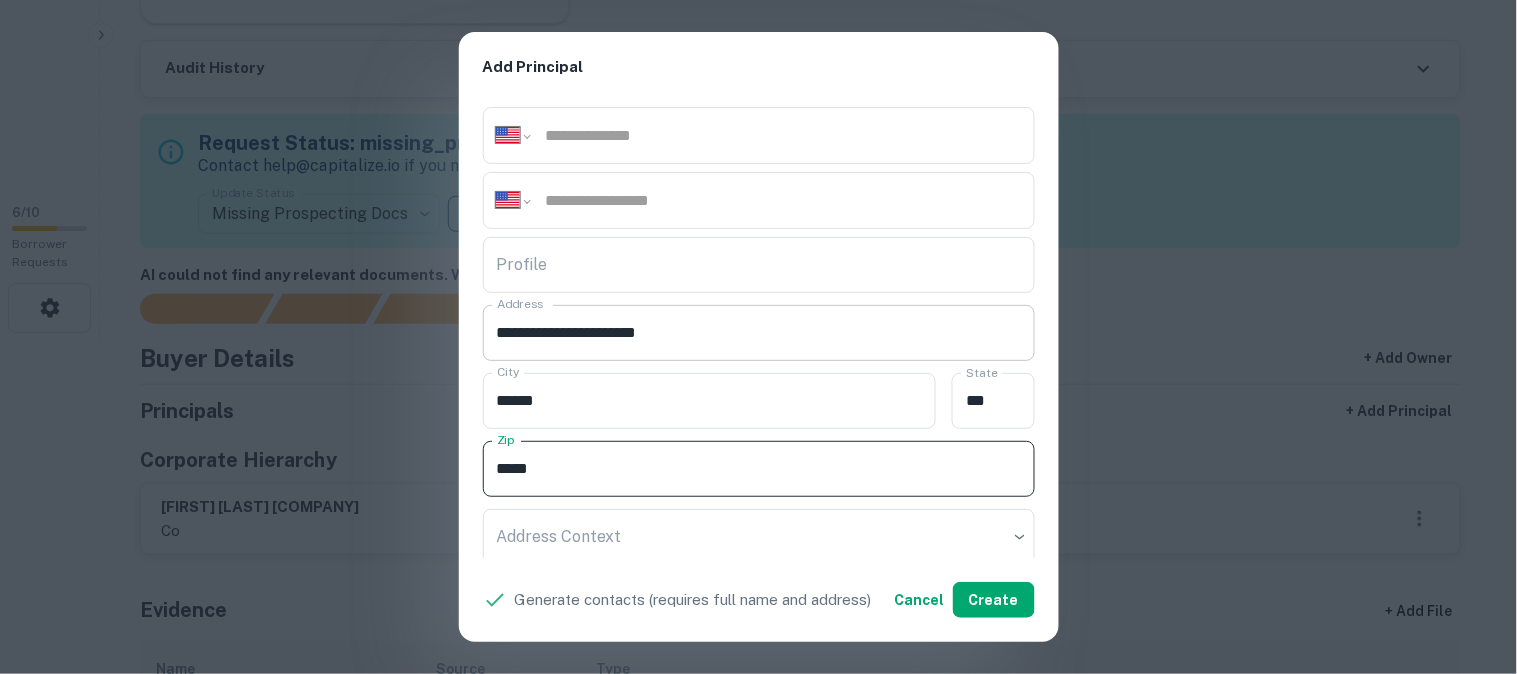 type on "*****" 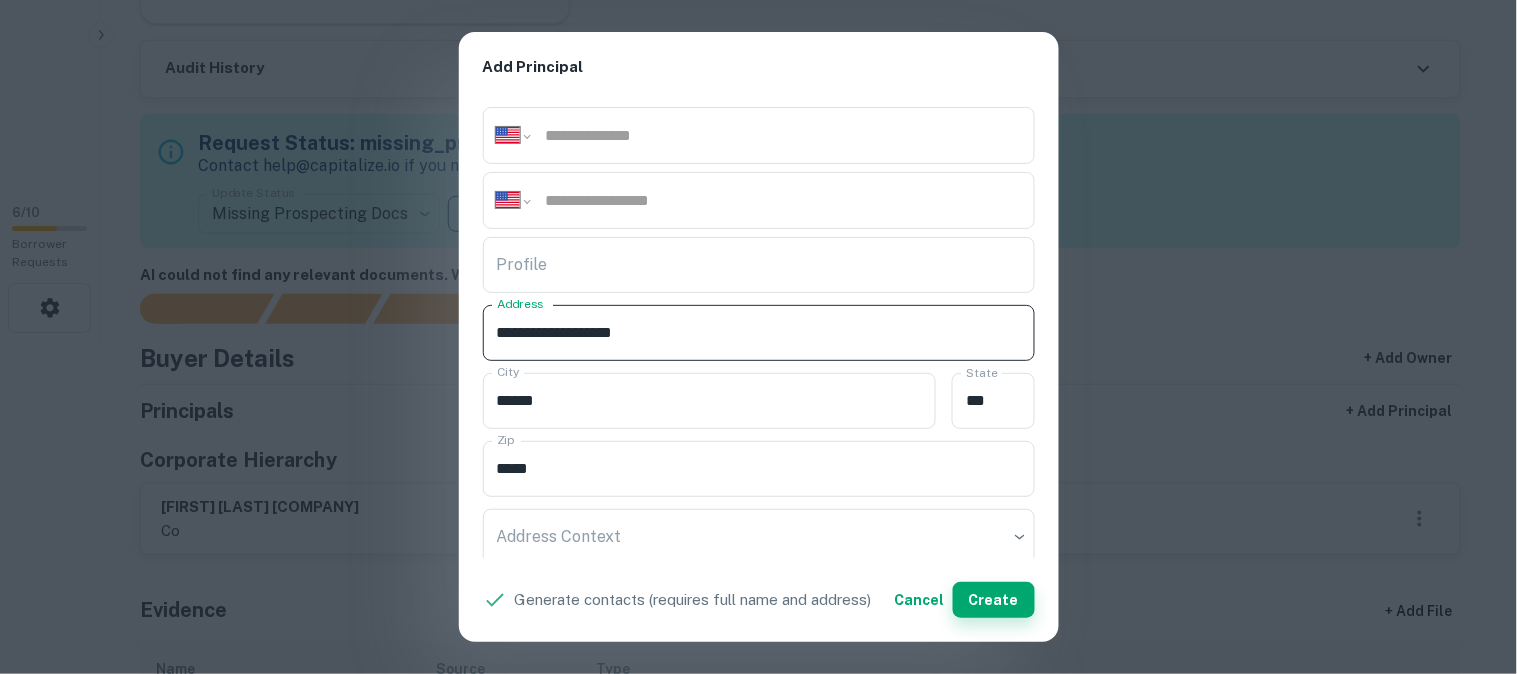 type on "**********" 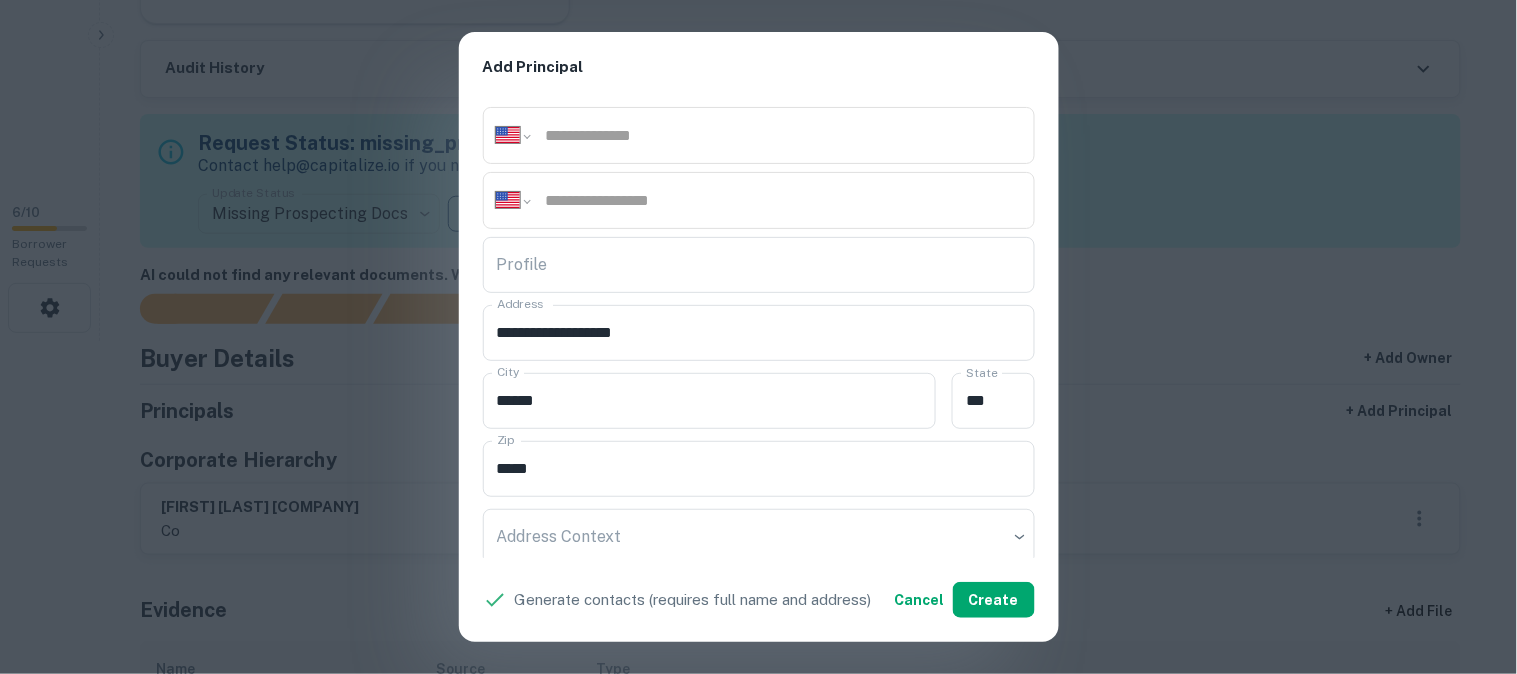 click on "**********" at bounding box center (758, 337) 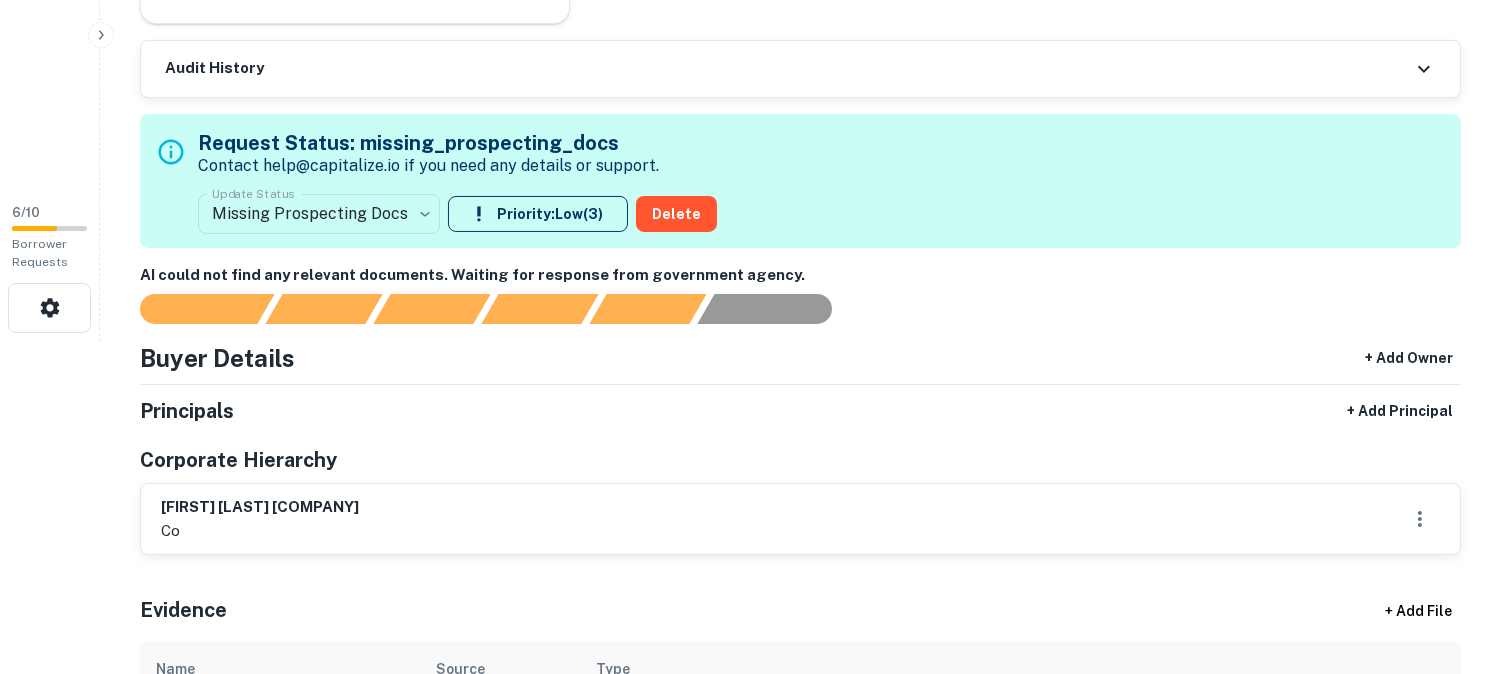 click on "**********" at bounding box center (750, 4) 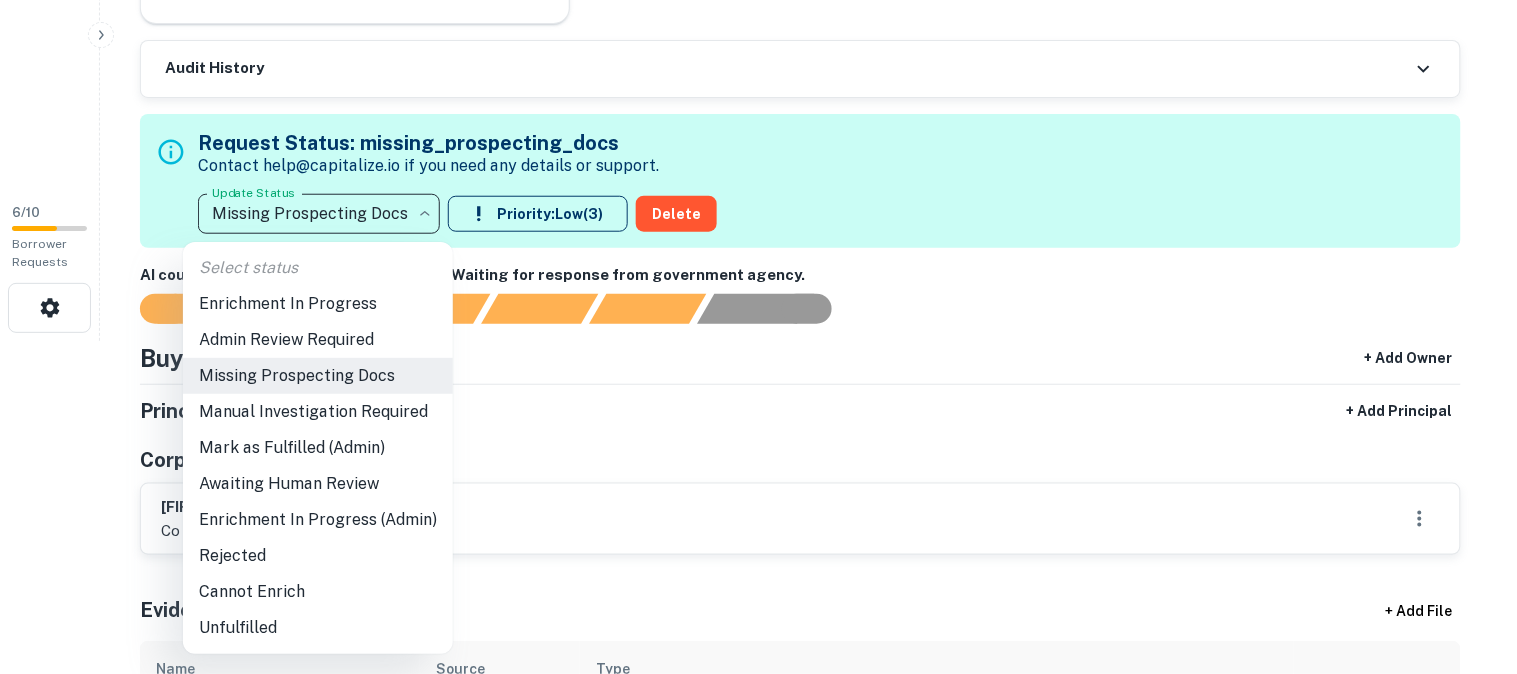 click on "Admin Review Required" at bounding box center (318, 340) 